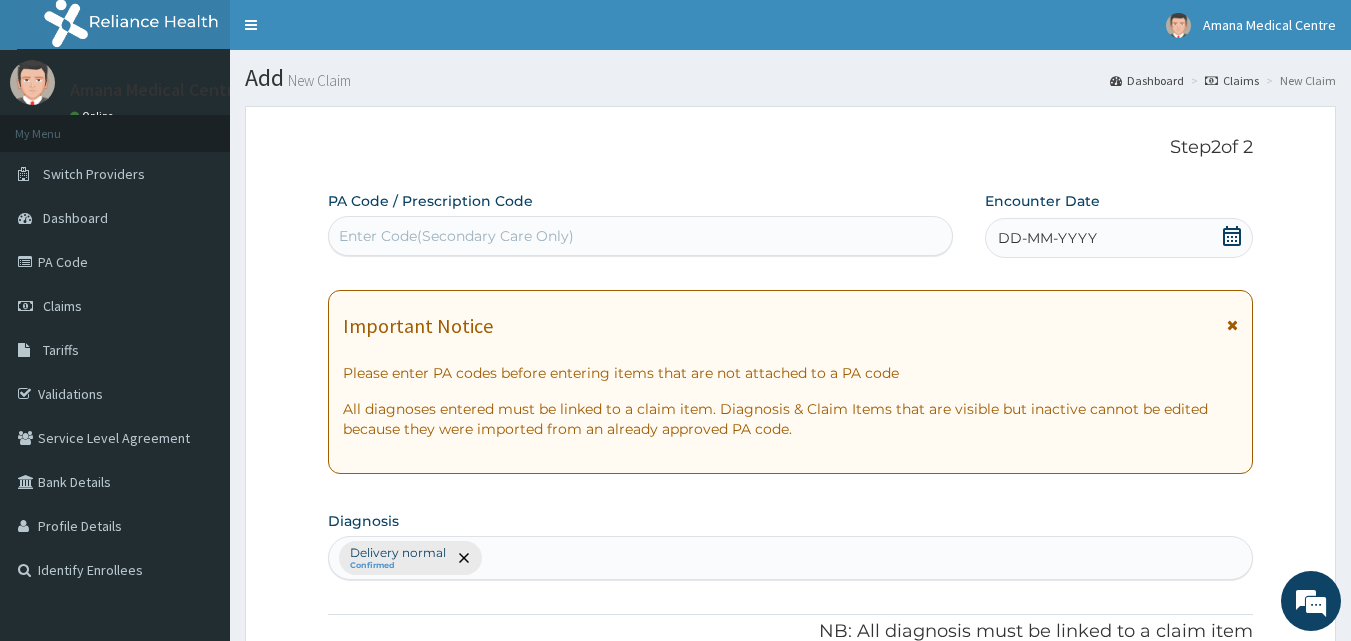 scroll, scrollTop: 1253, scrollLeft: 0, axis: vertical 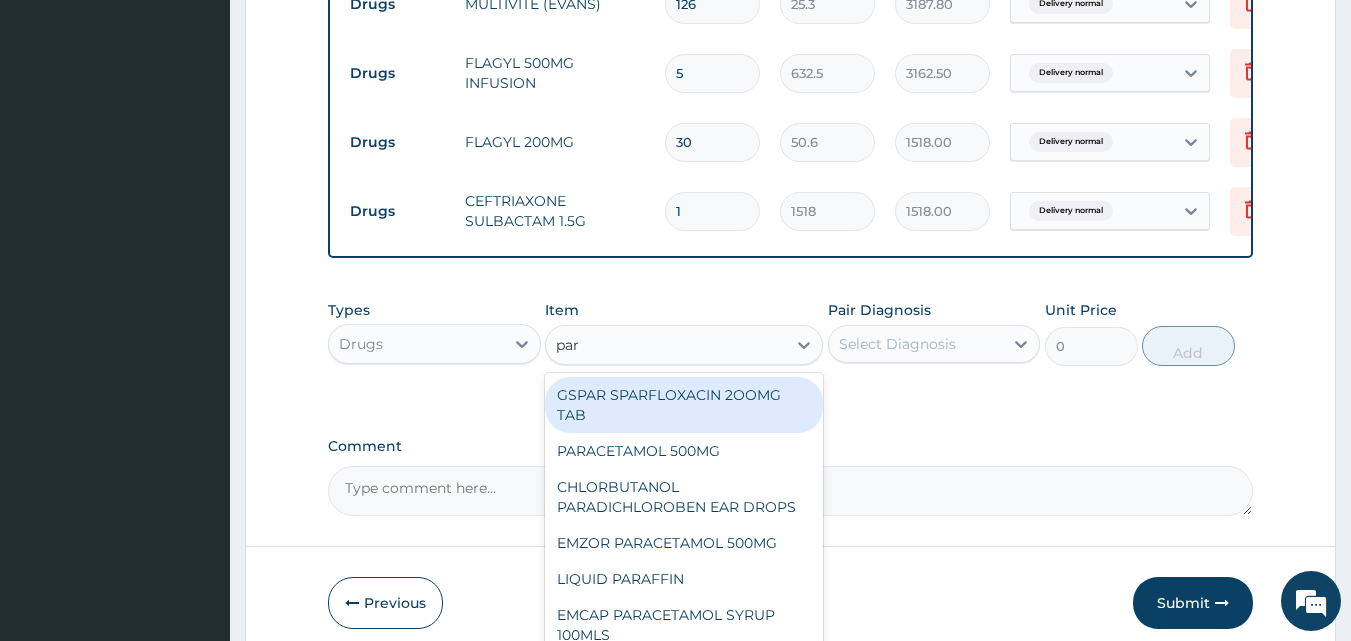 type on "para" 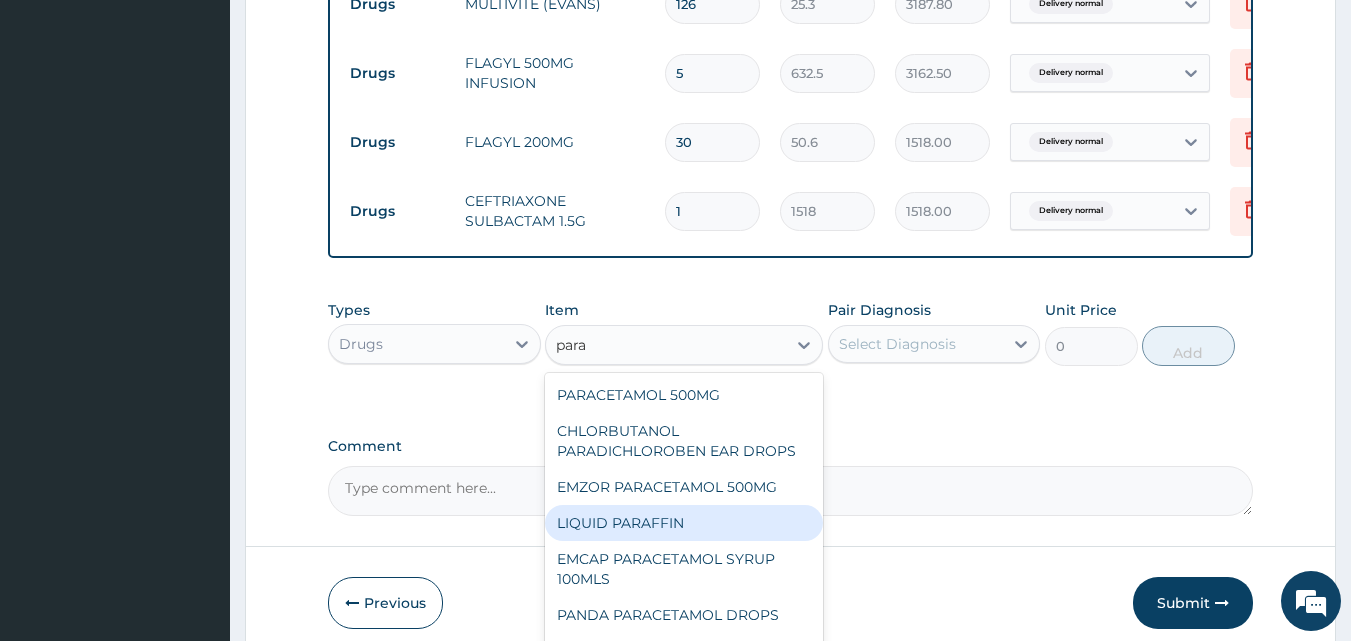 scroll, scrollTop: 92, scrollLeft: 0, axis: vertical 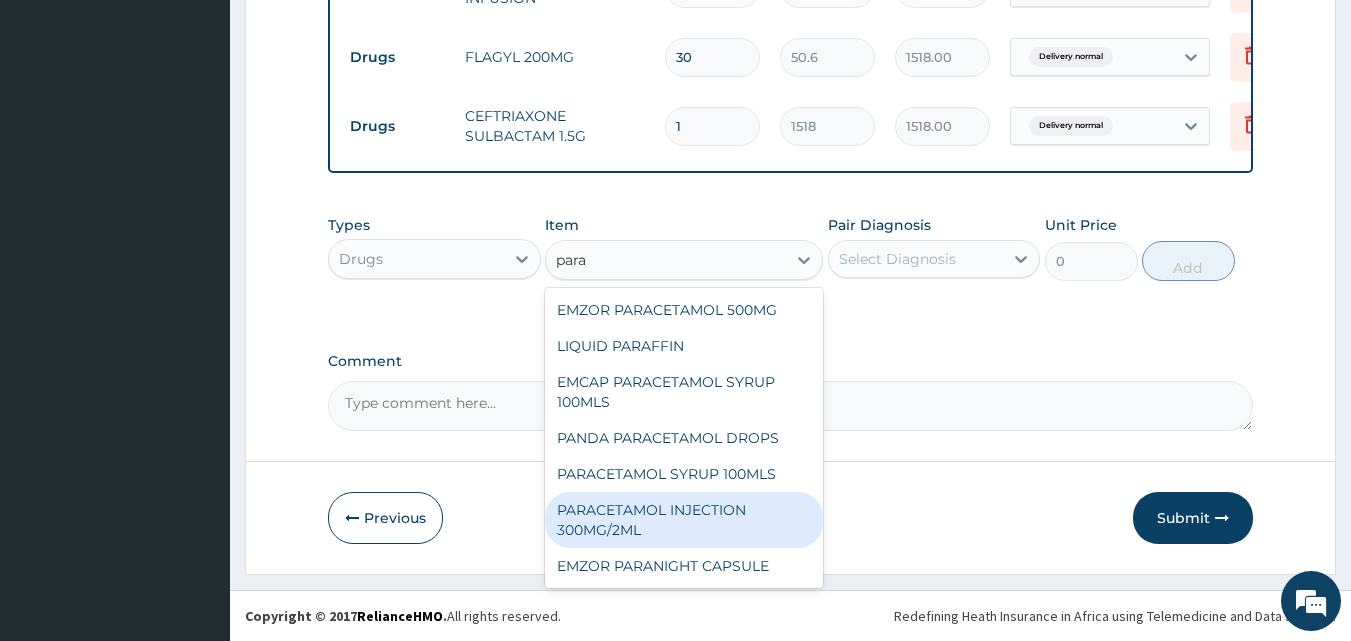 click on "PARACETAMOL INJECTION 300MG/2ML" at bounding box center [684, 520] 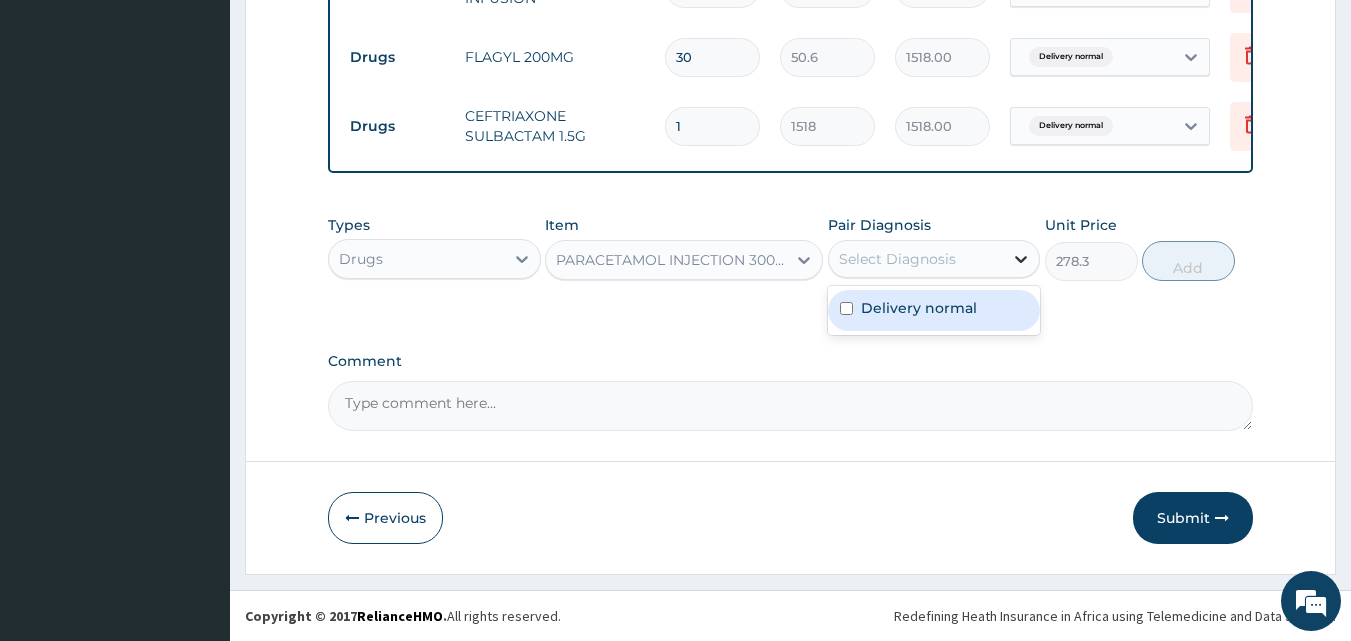 click 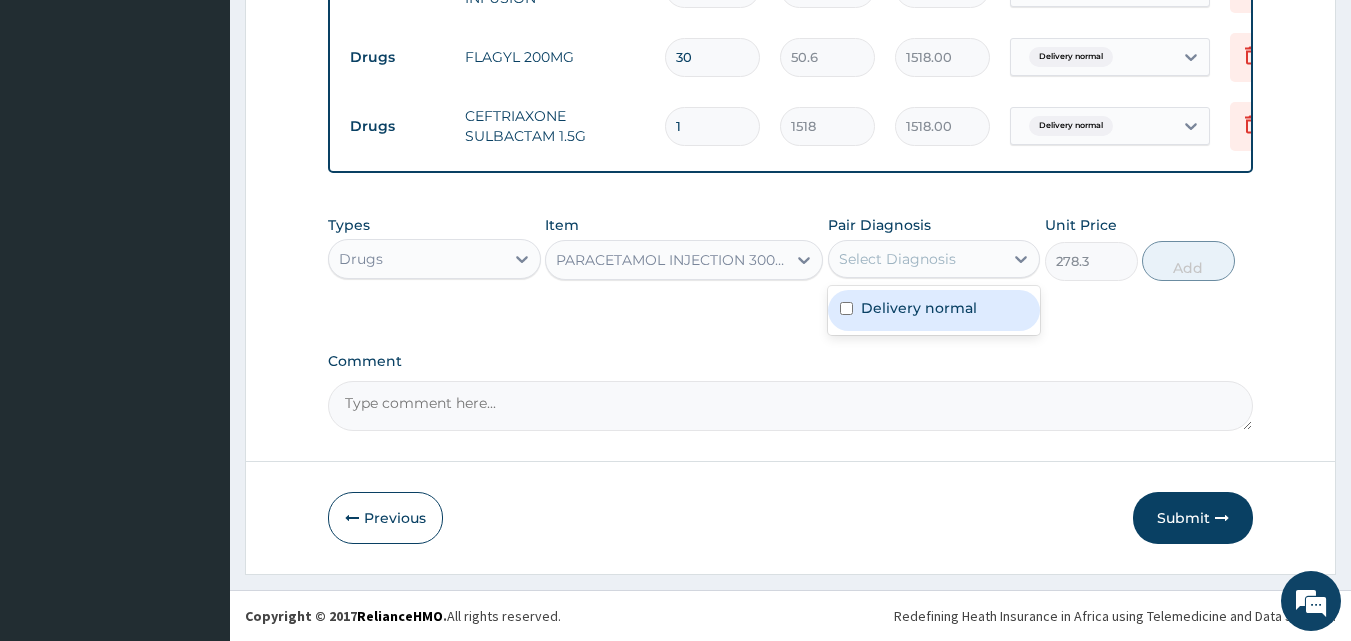 click on "Delivery normal" at bounding box center [919, 308] 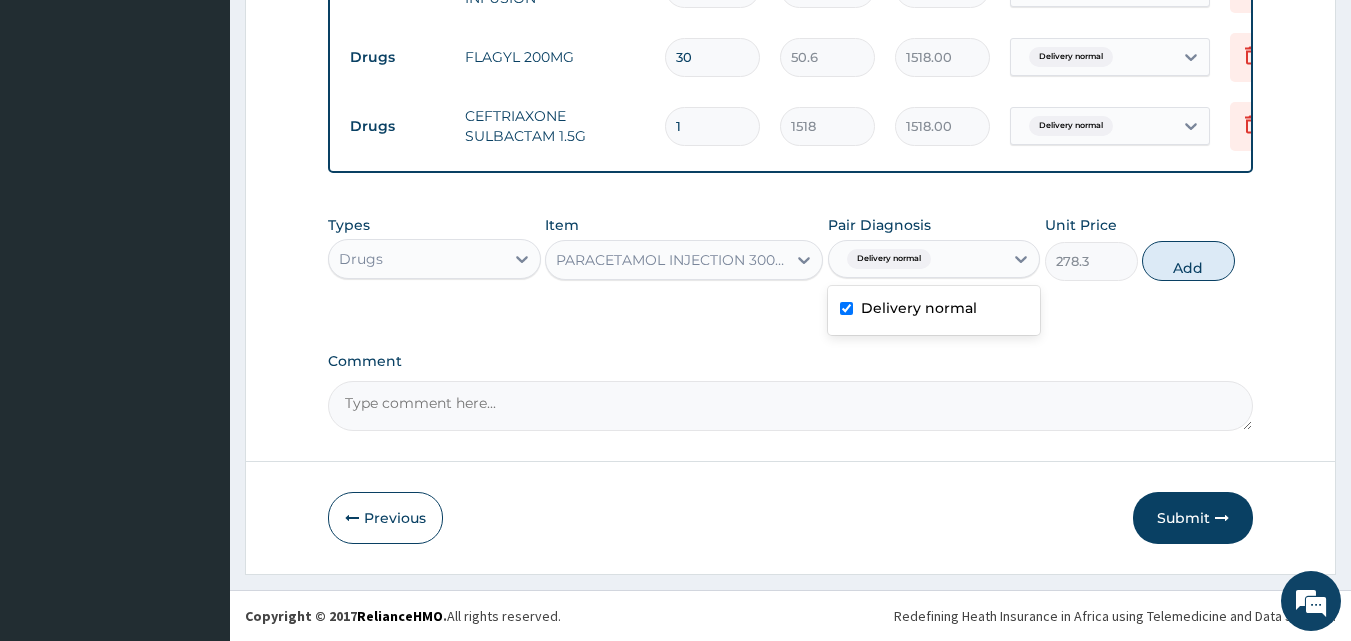 click on "Delivery normal" at bounding box center (919, 308) 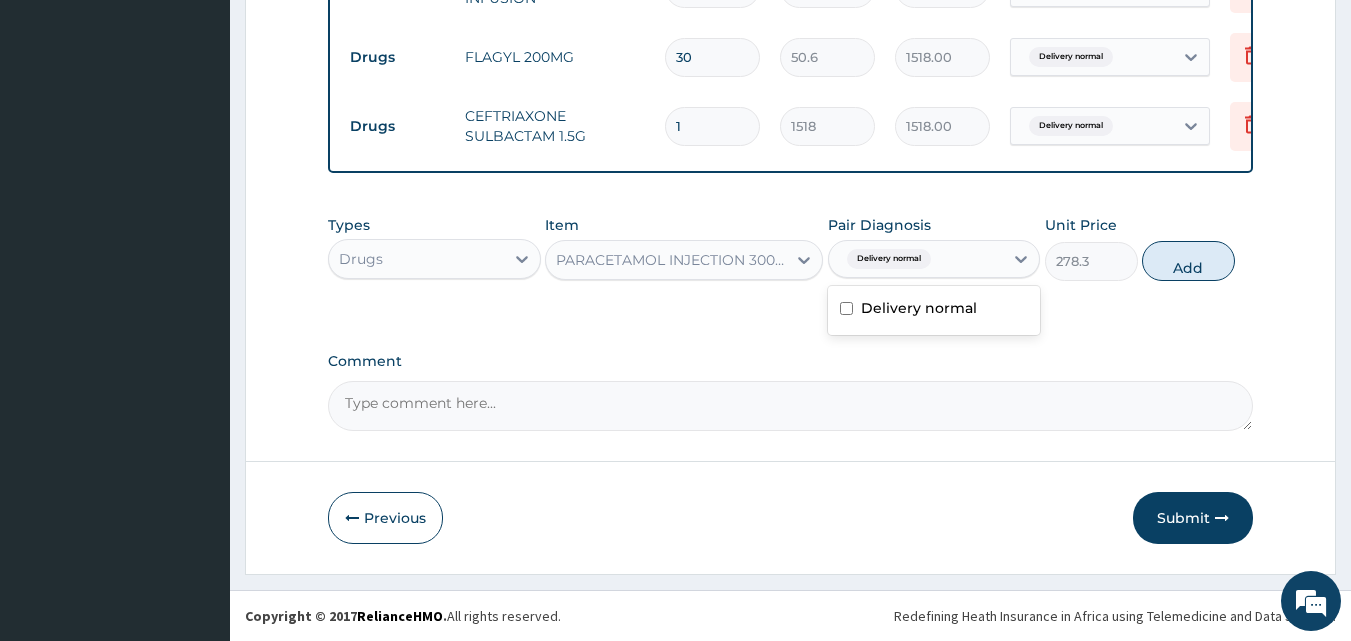 checkbox on "false" 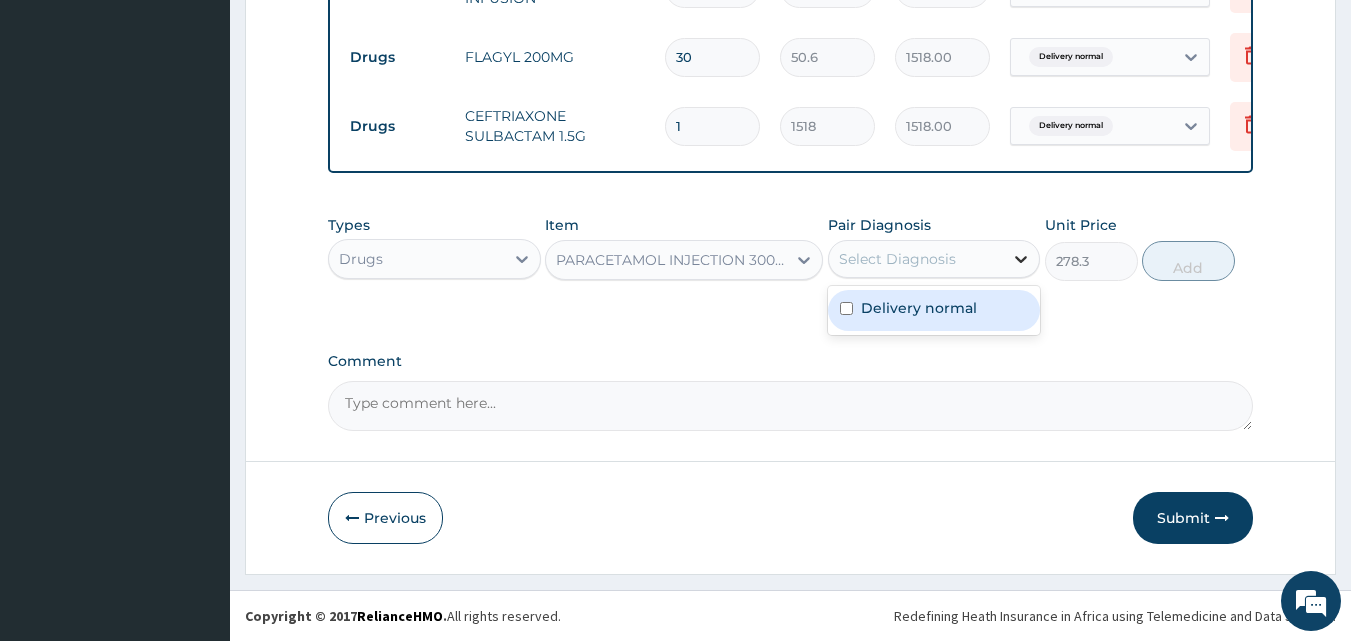 click 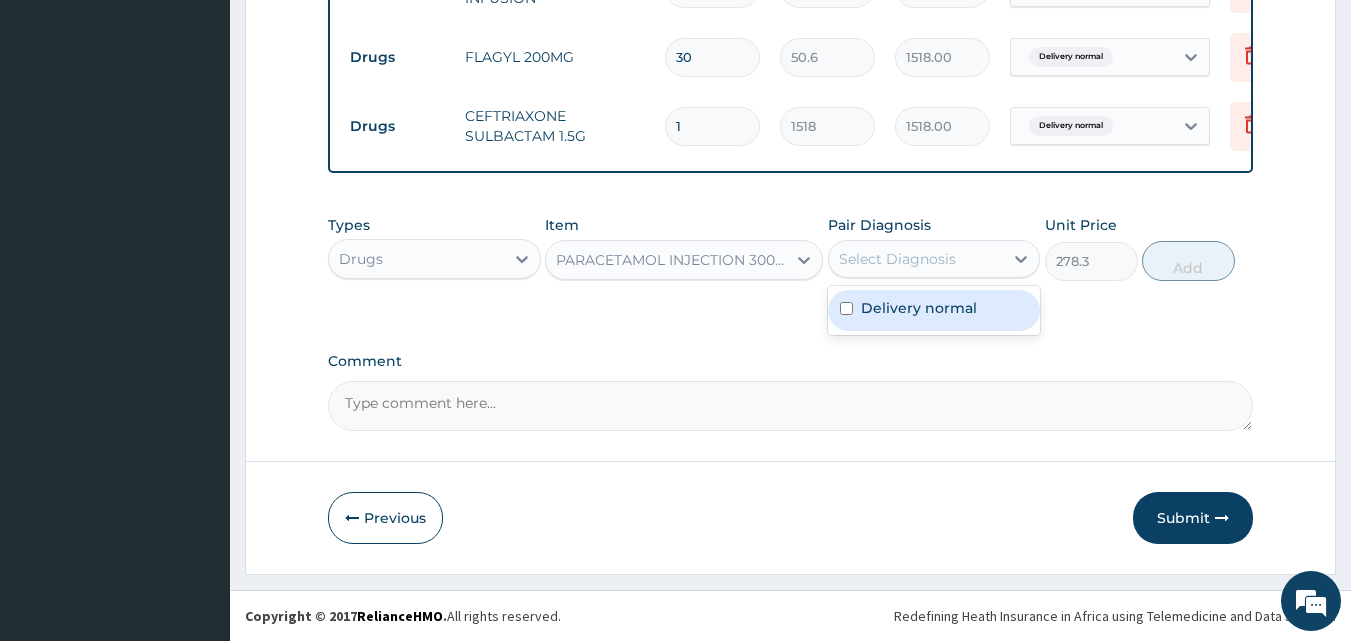 click on "Delivery normal" at bounding box center [934, 310] 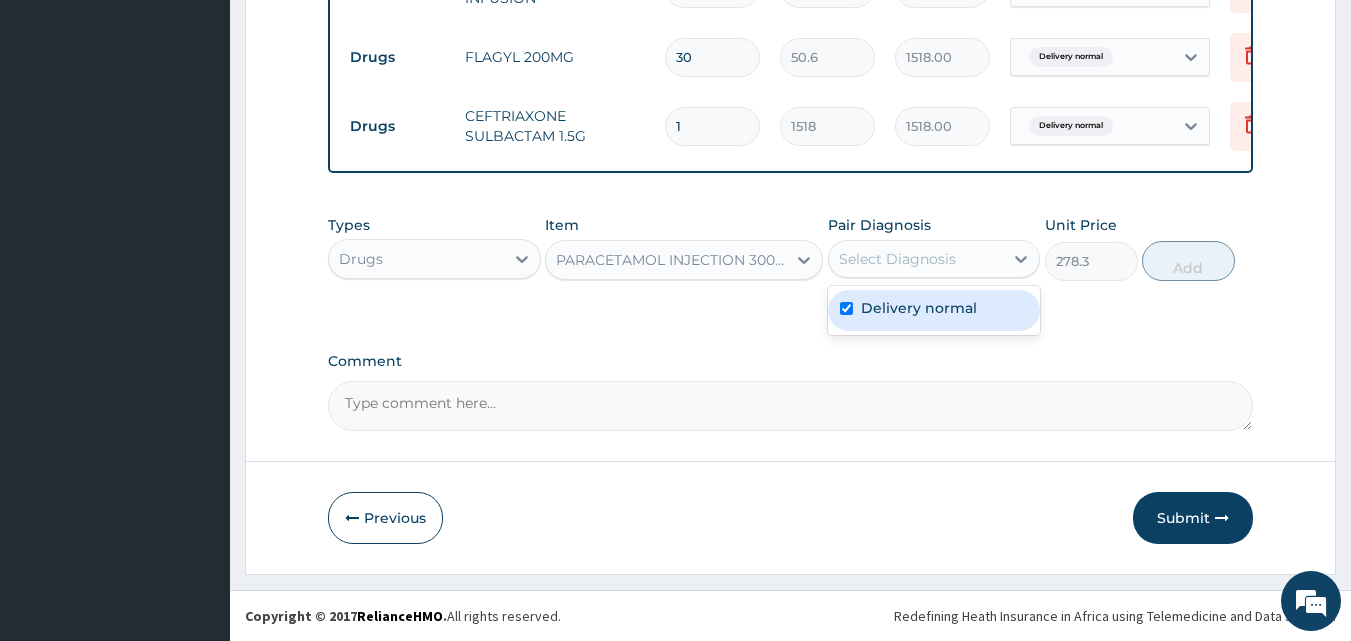 checkbox on "true" 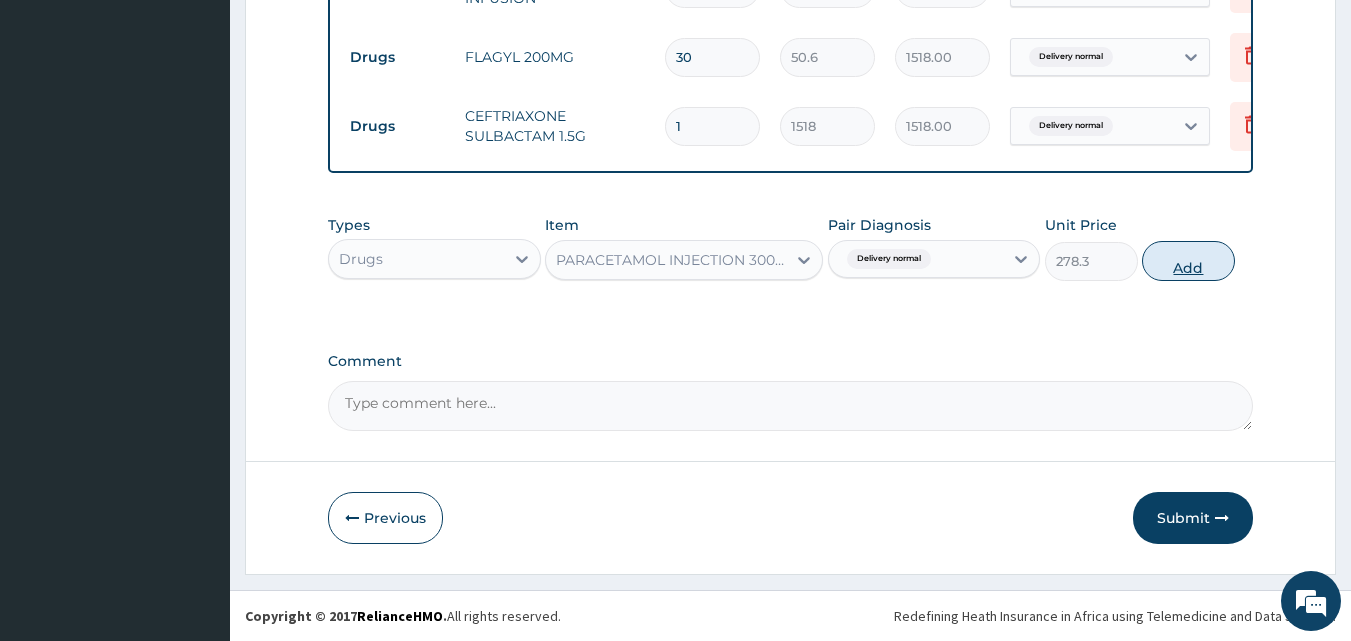 click on "Add" at bounding box center (1188, 261) 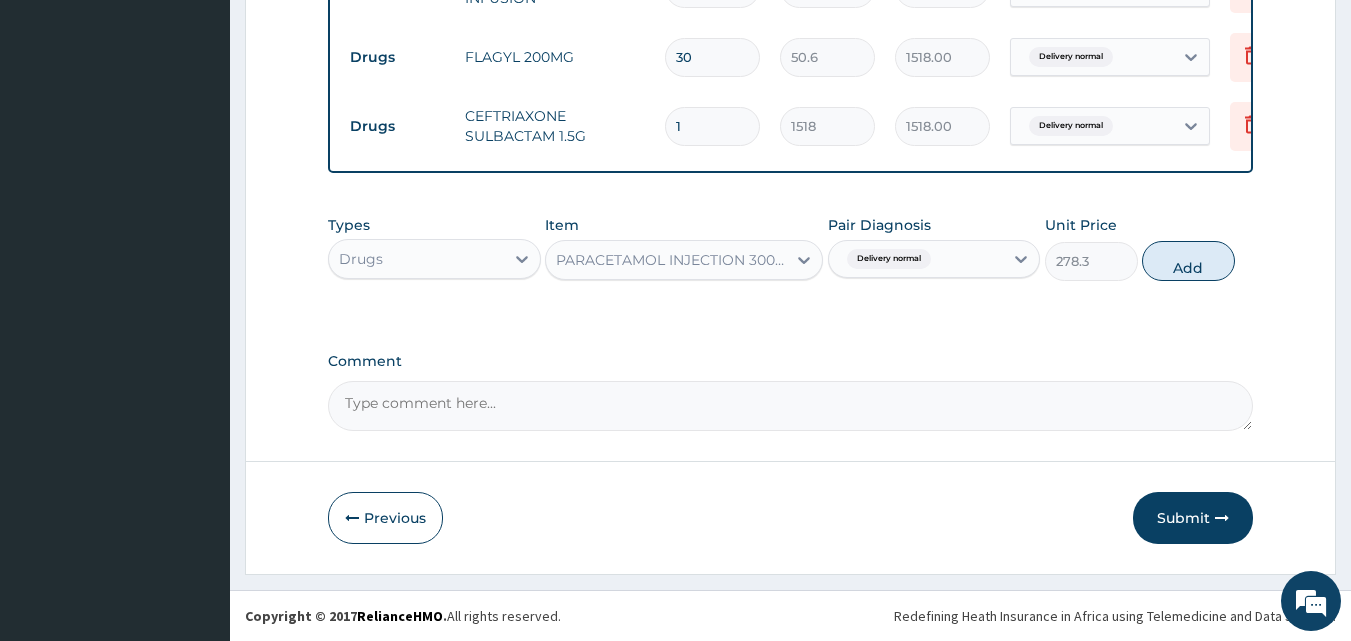 type on "0" 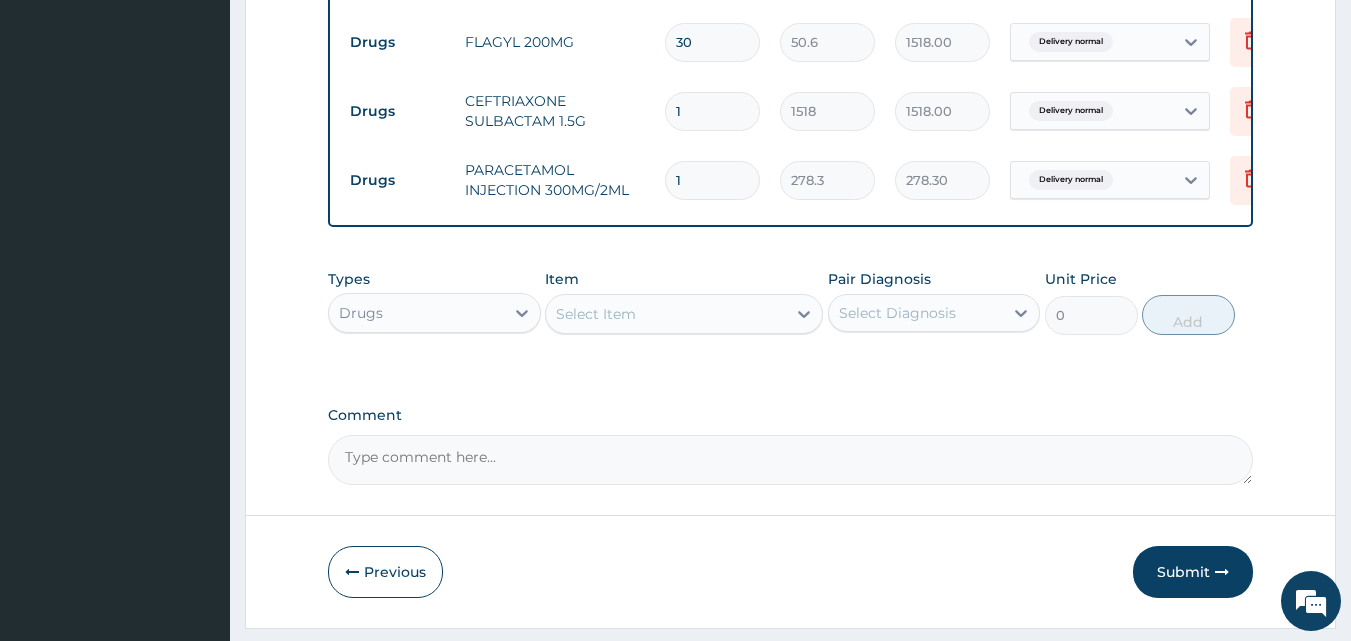 type 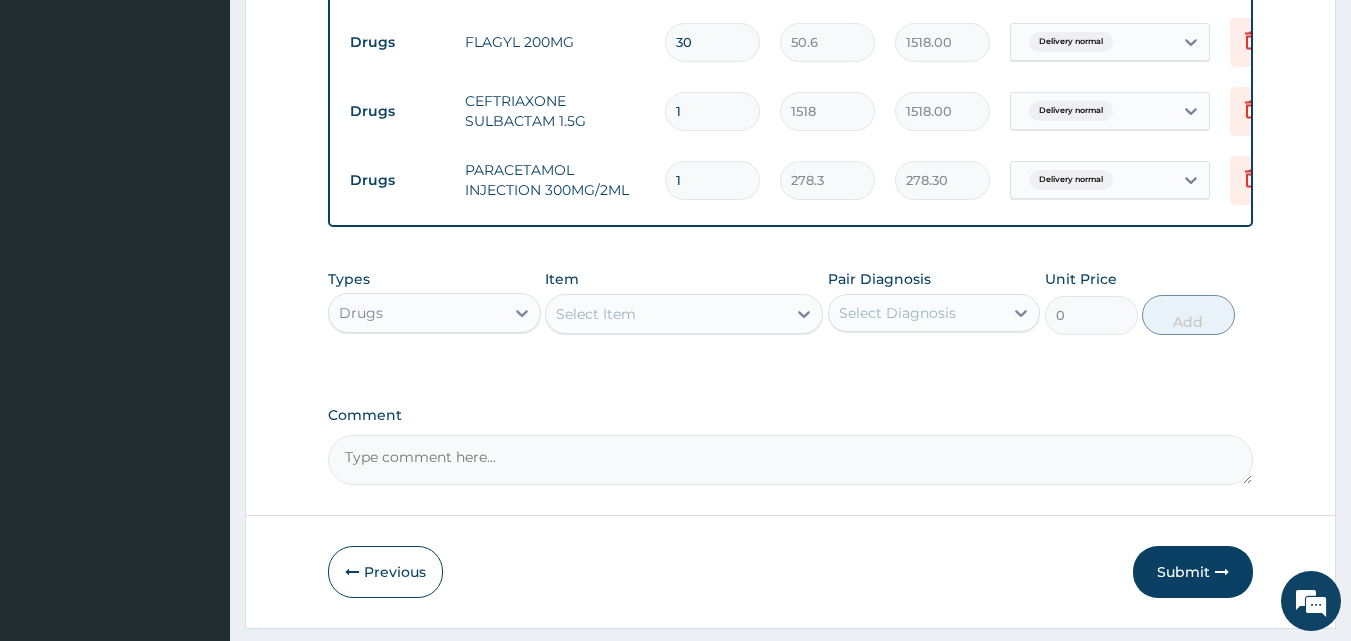 type on "0.00" 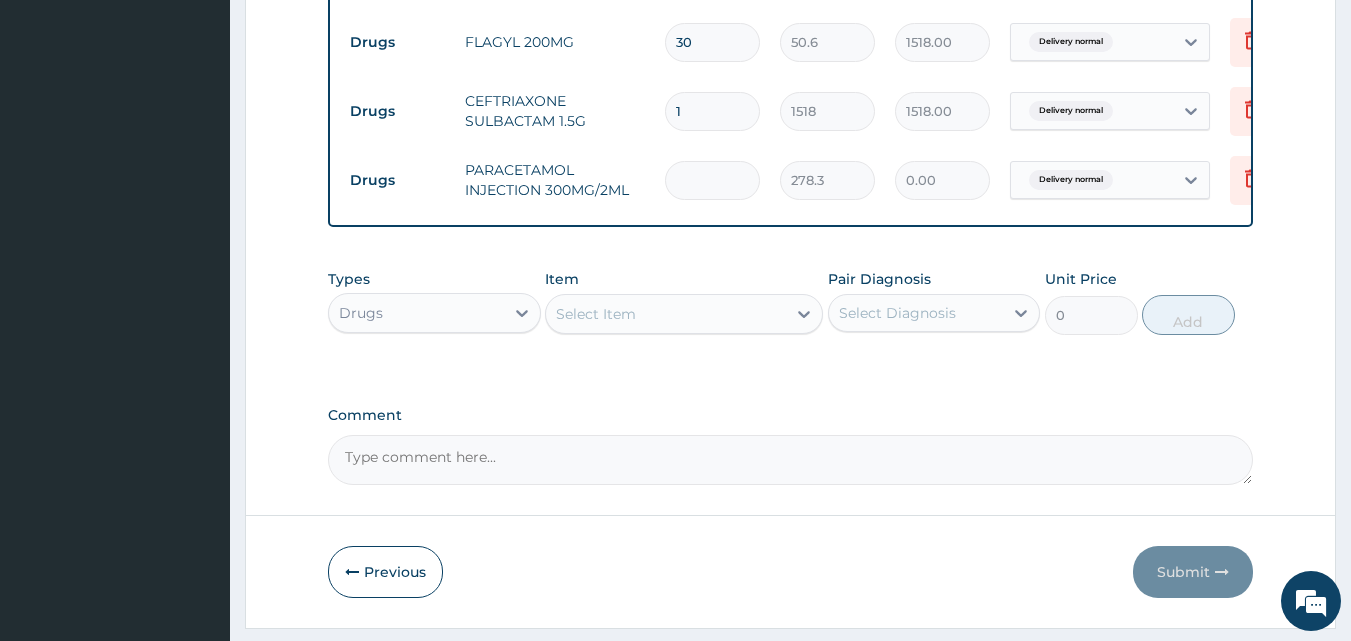 type on "3" 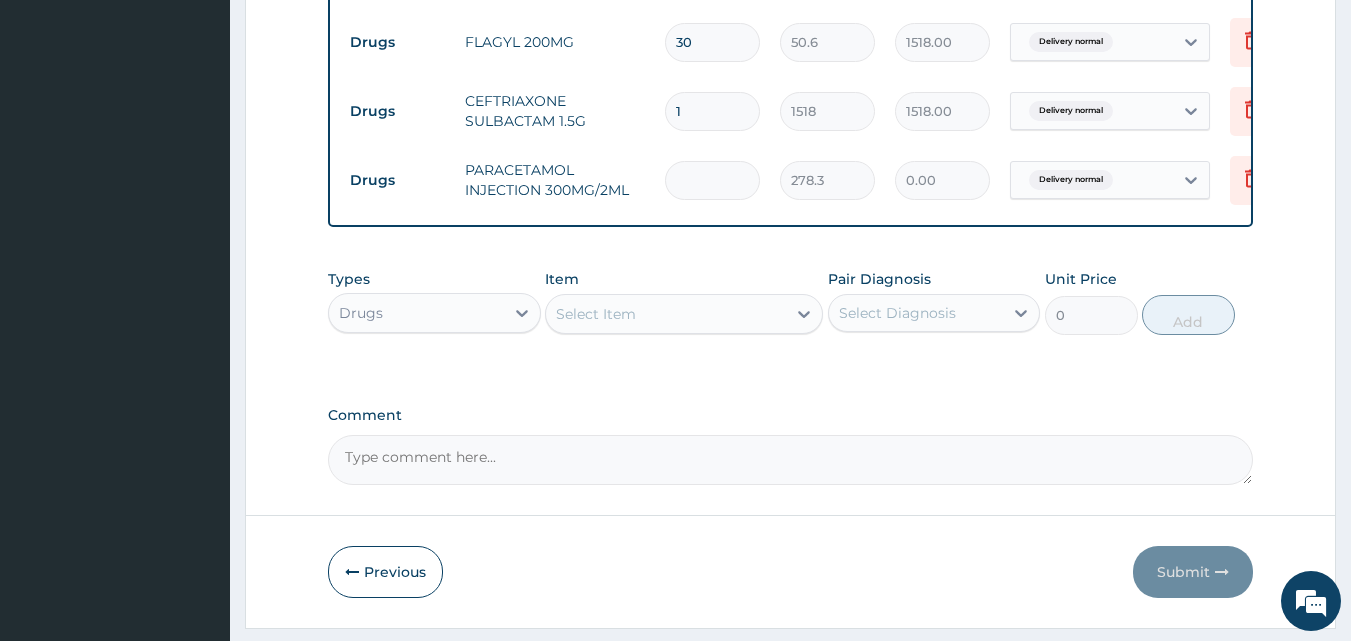 type on "834.90" 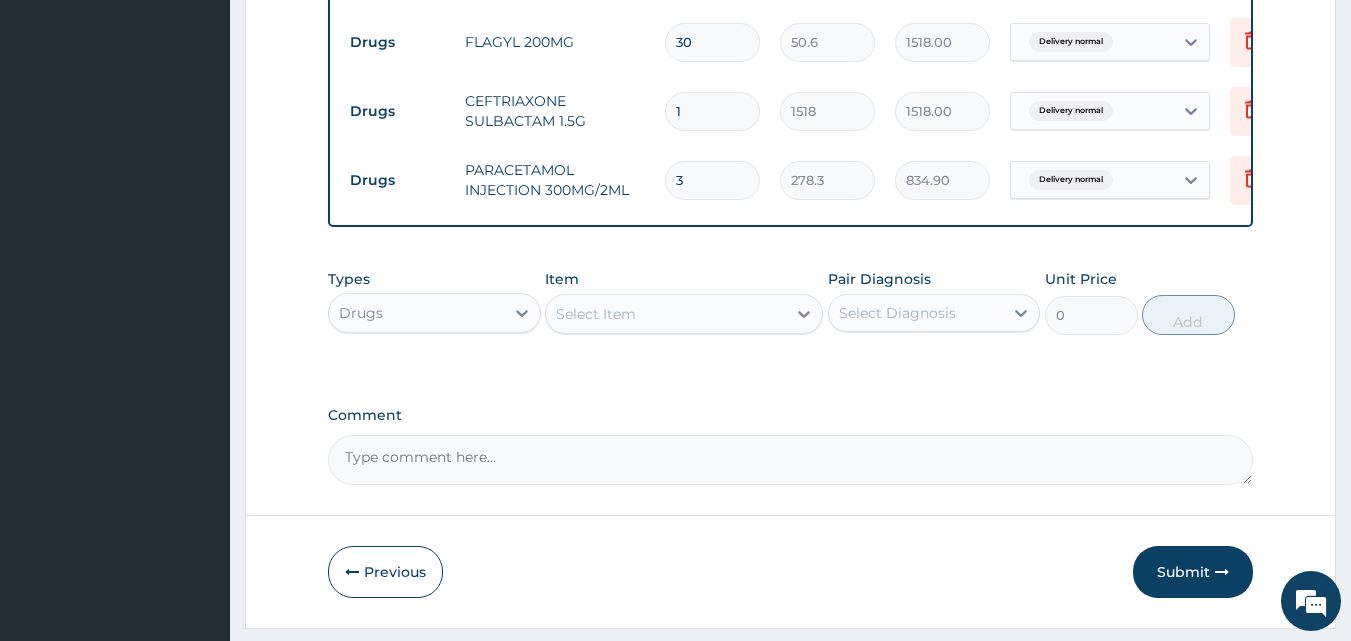 type 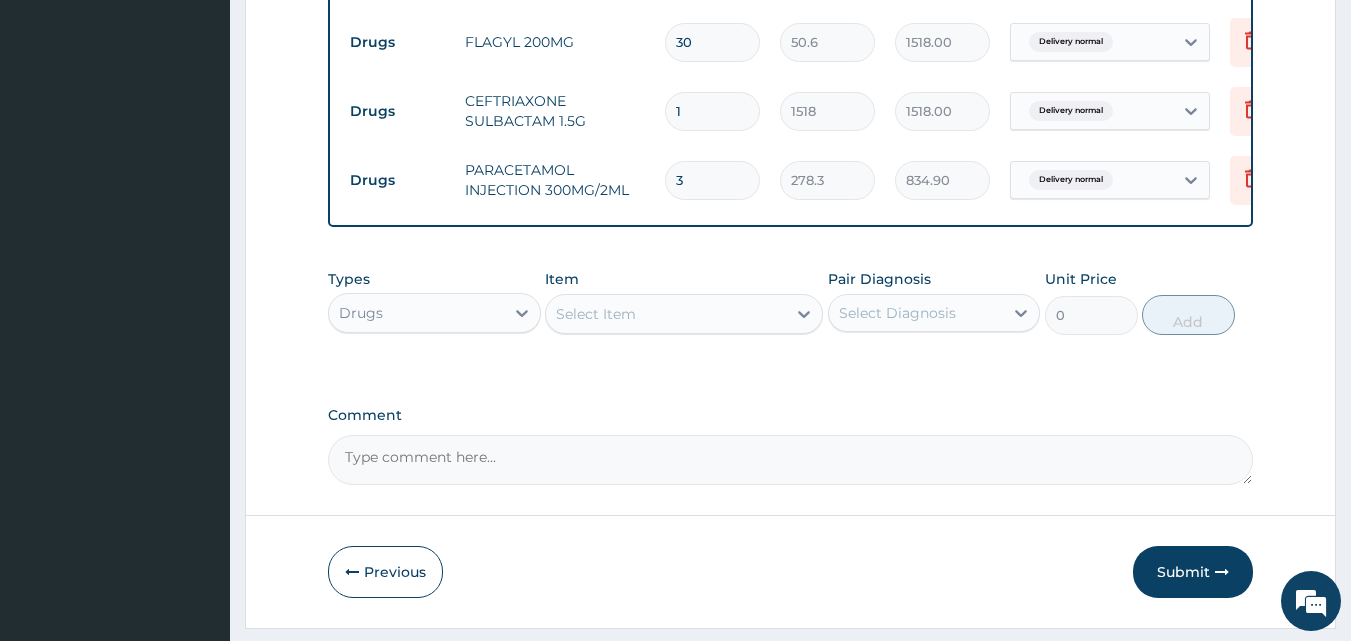 type on "0.00" 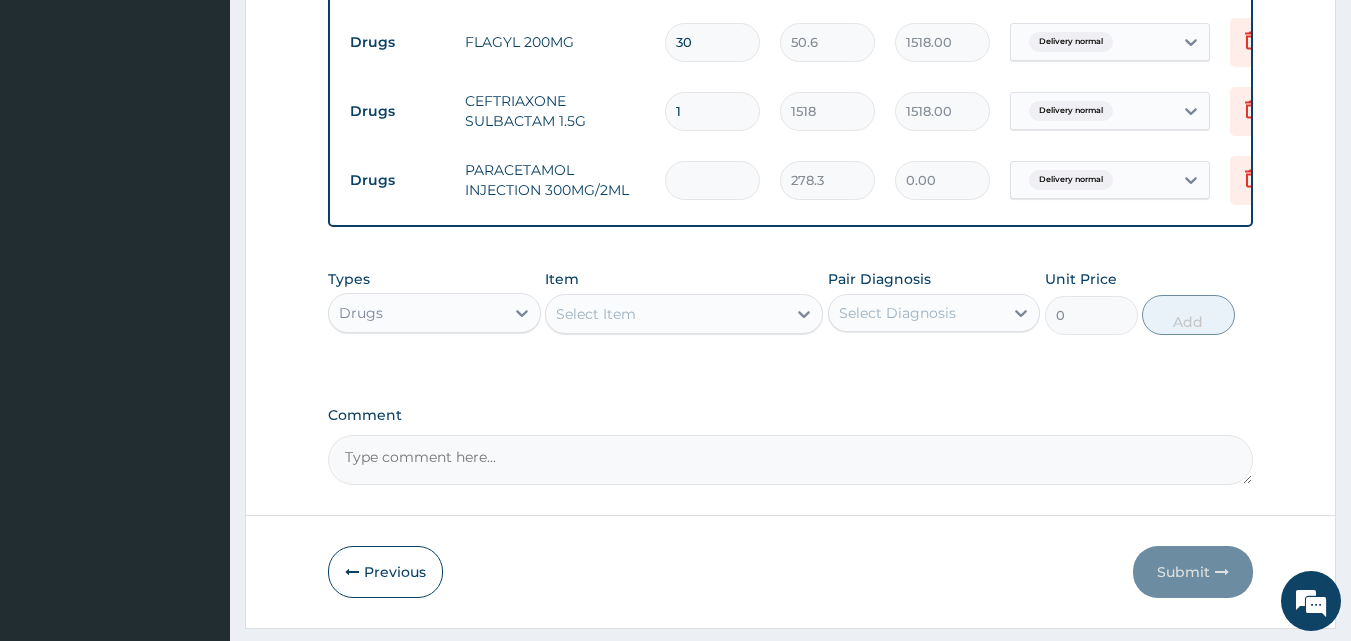 type on "4" 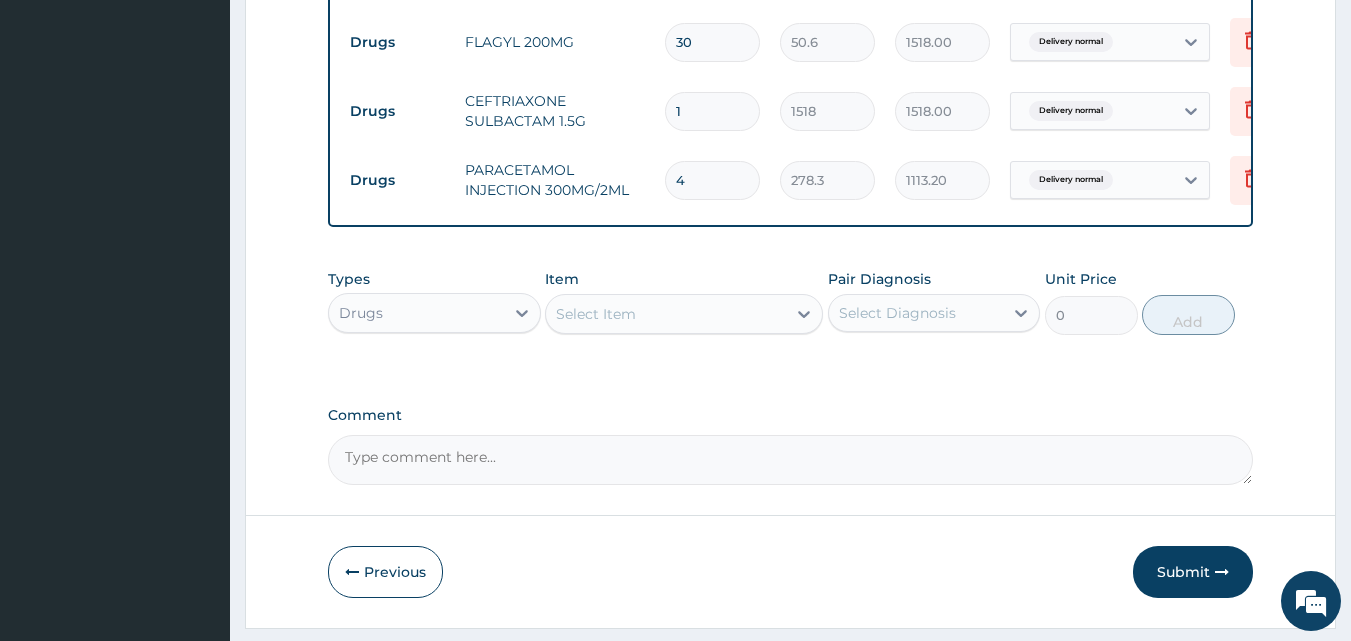 scroll, scrollTop: 1522, scrollLeft: 0, axis: vertical 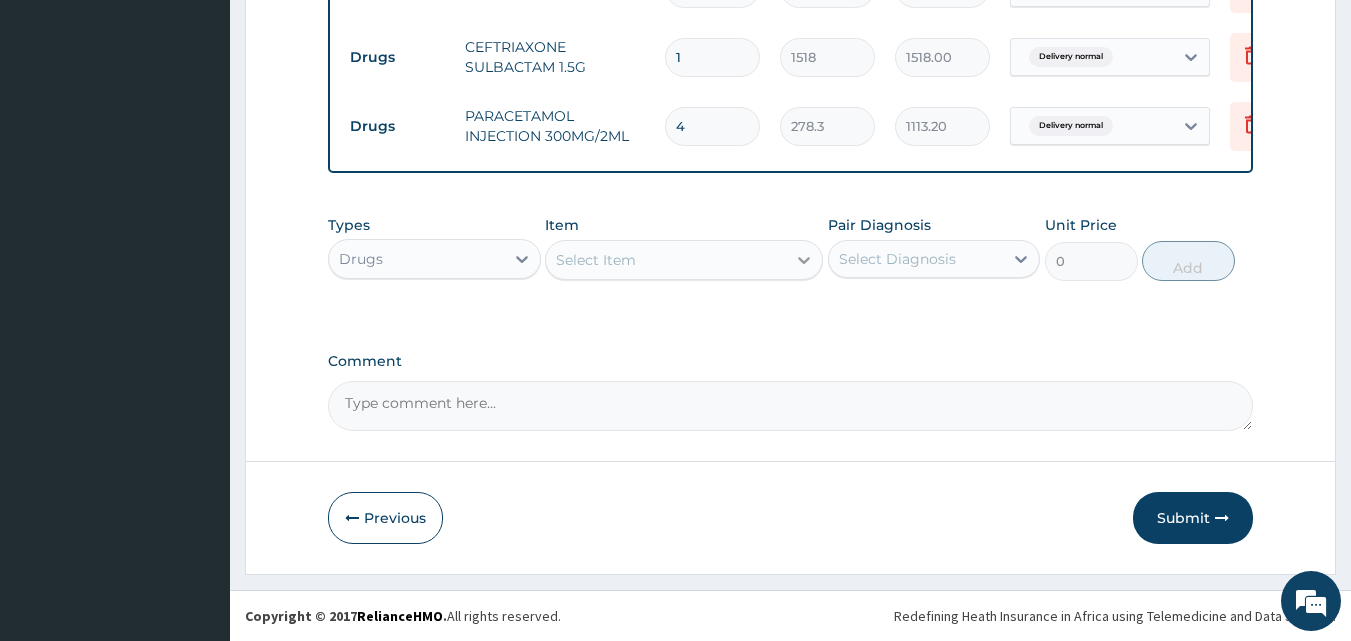 type on "4" 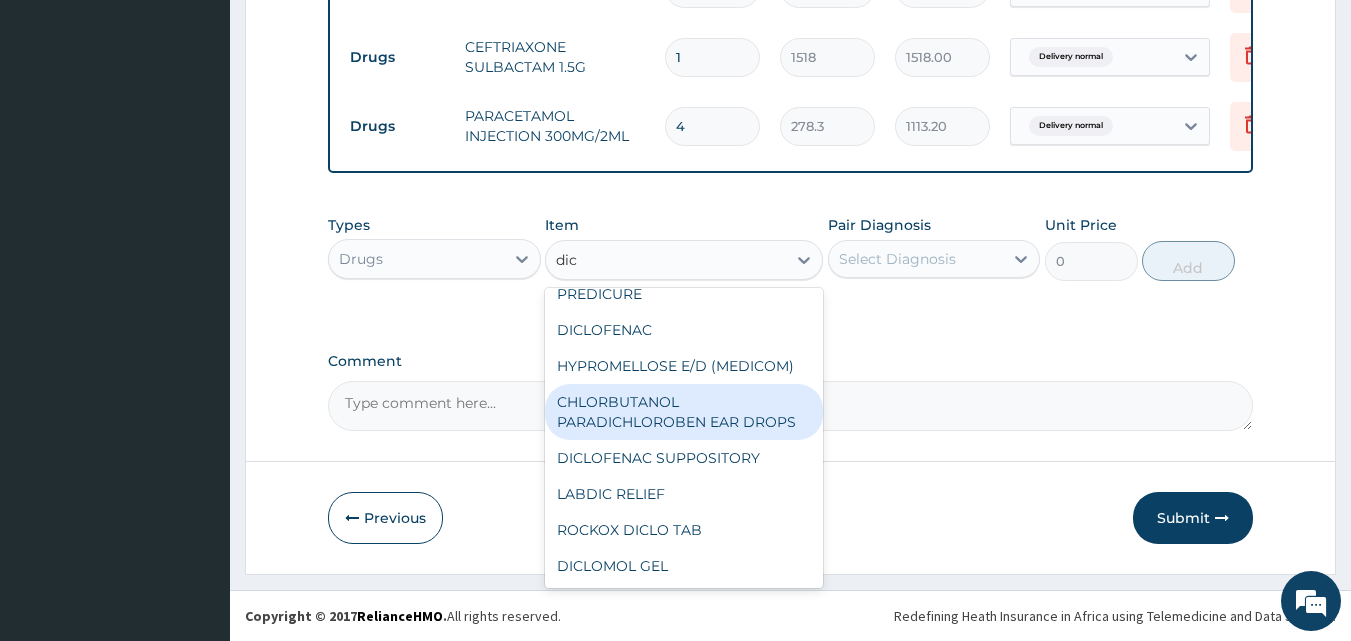 scroll, scrollTop: 0, scrollLeft: 0, axis: both 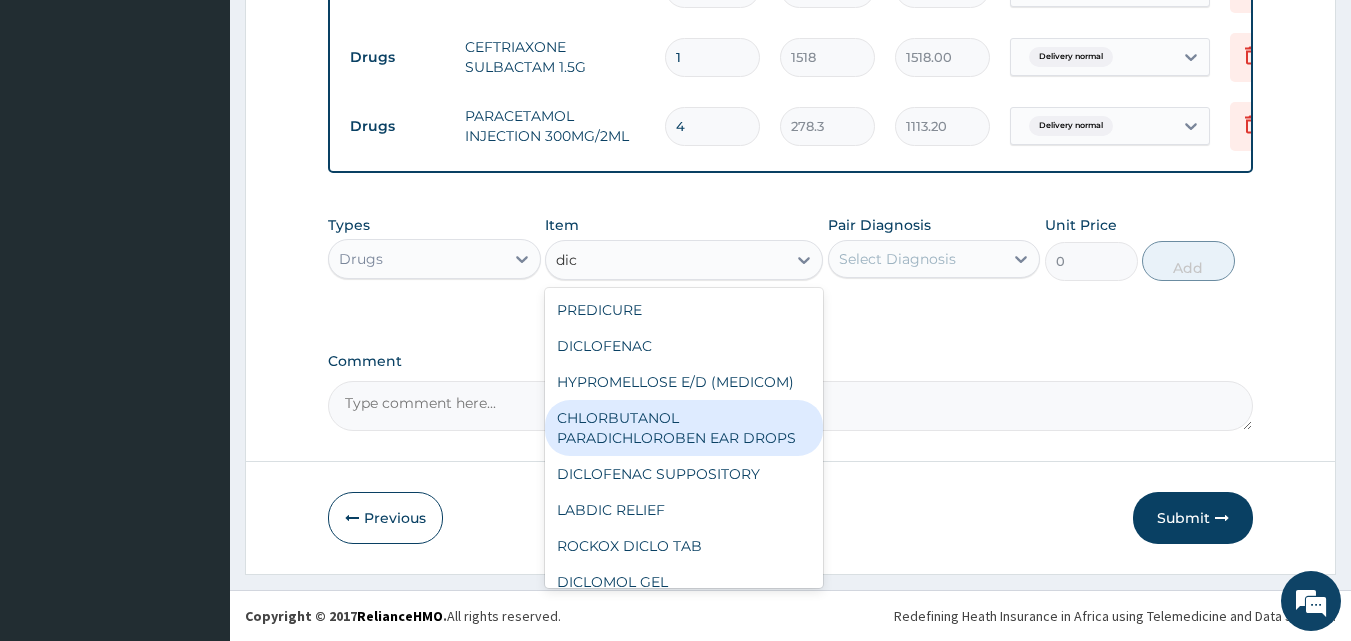 type on "dicl" 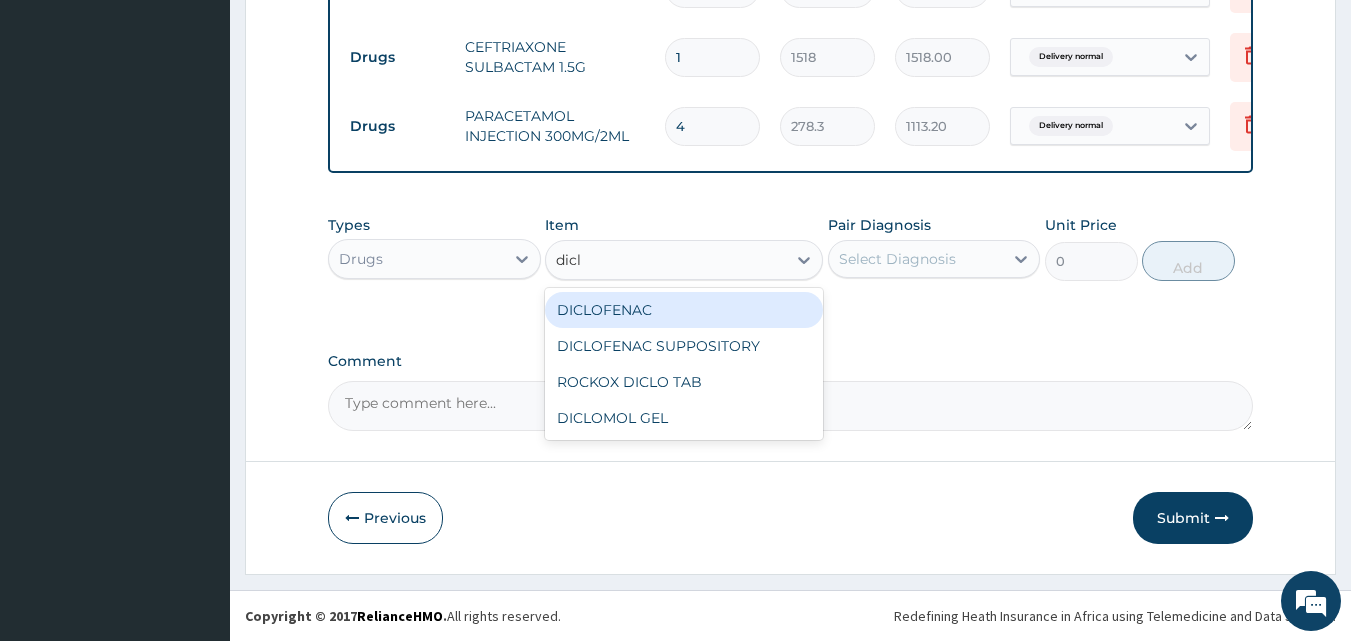 click on "DICLOFENAC" at bounding box center (684, 310) 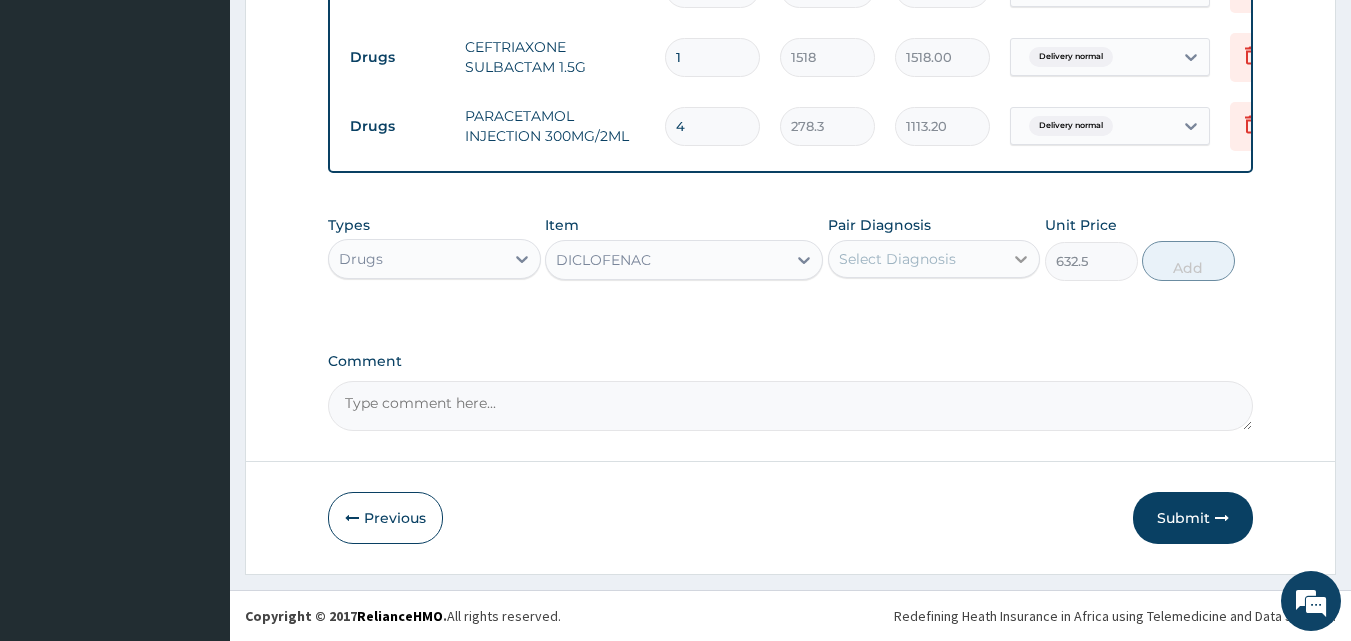 click 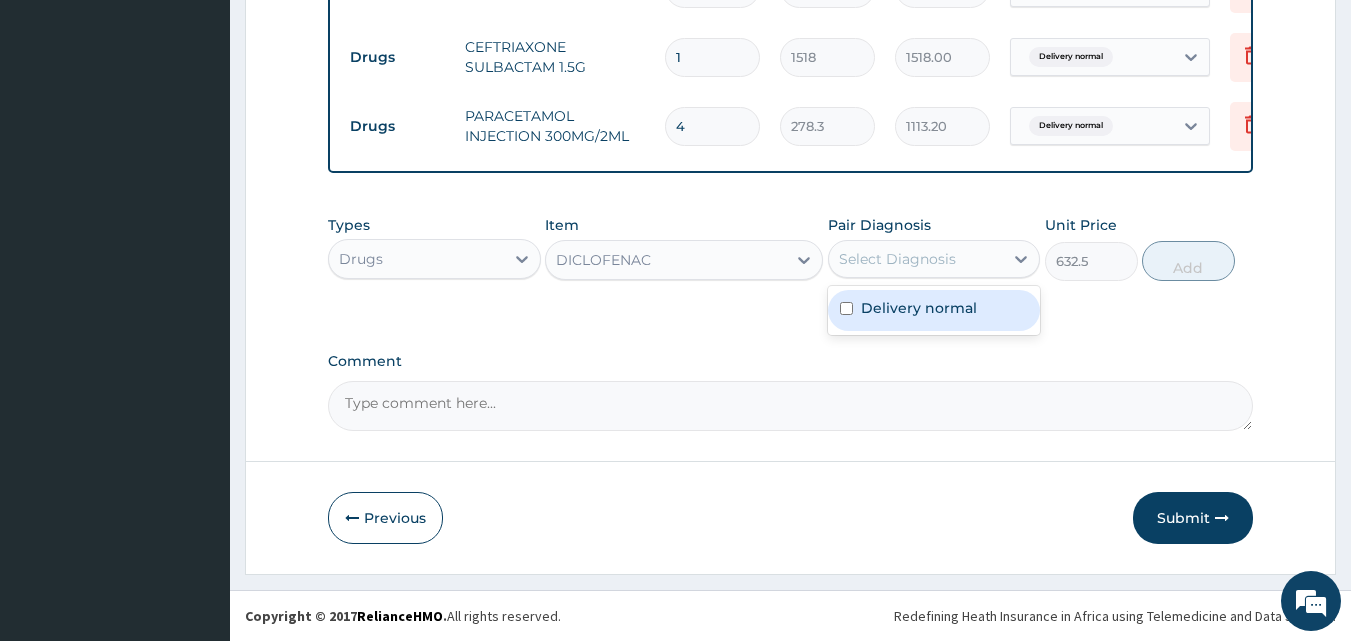 click on "Delivery normal" at bounding box center (934, 310) 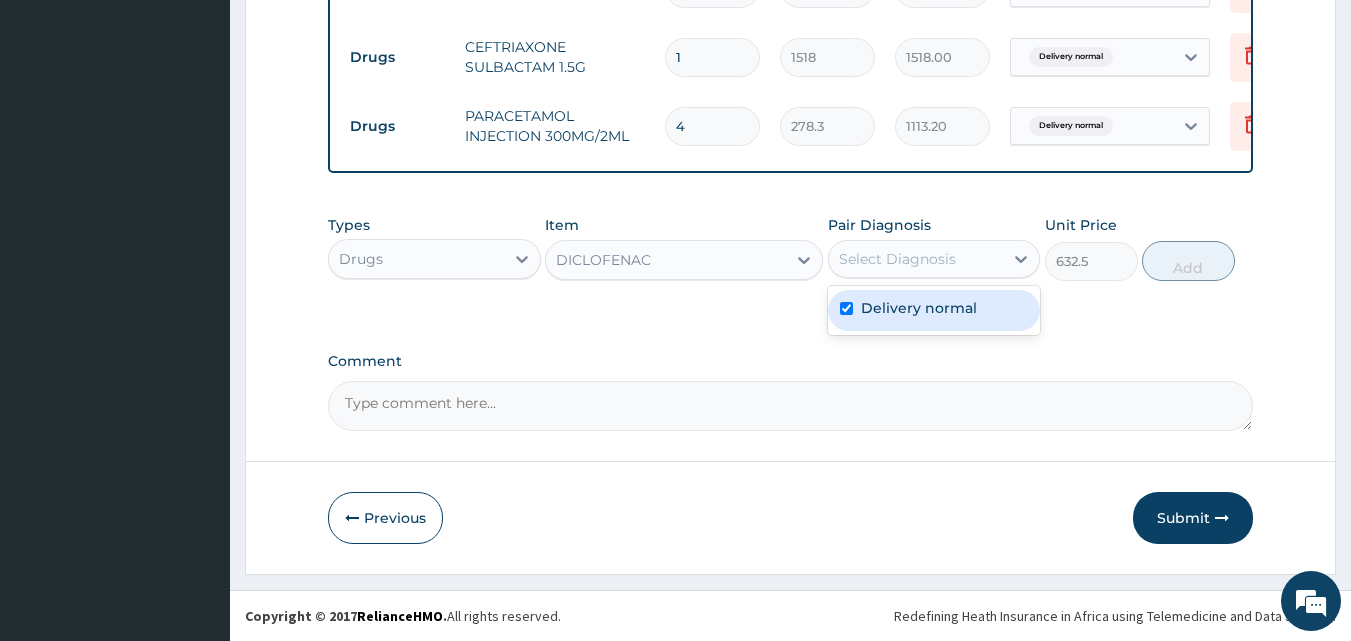 checkbox on "true" 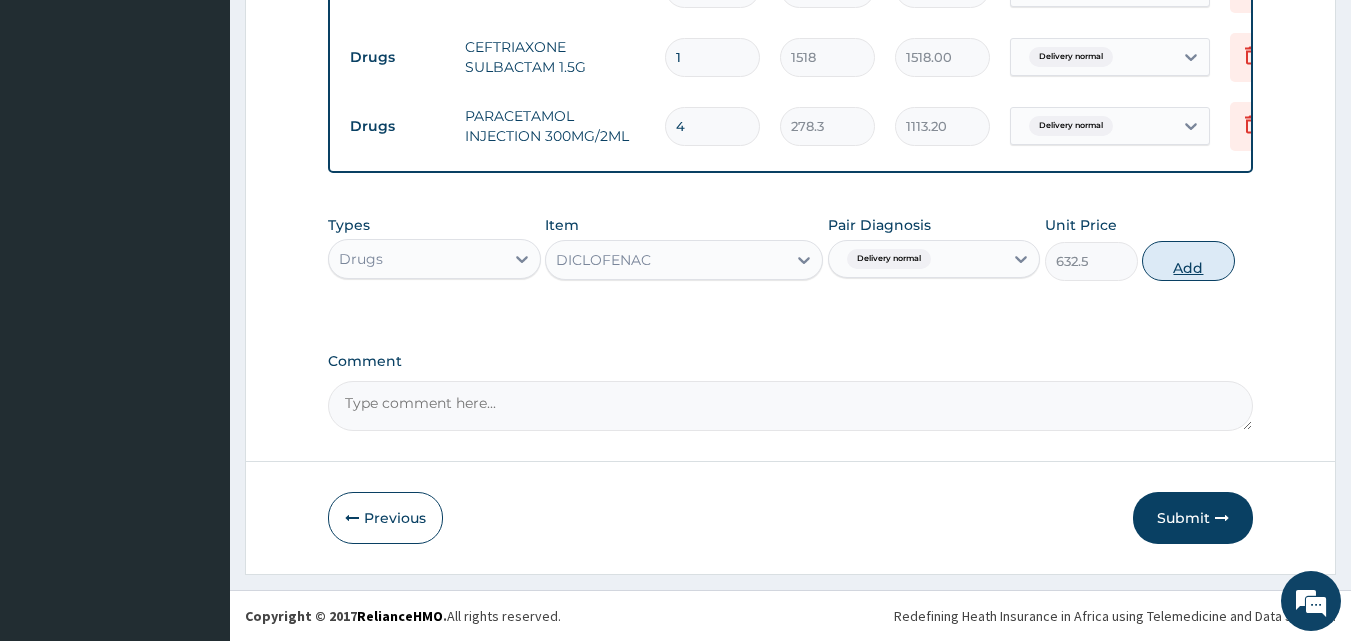 click on "Add" at bounding box center (1188, 261) 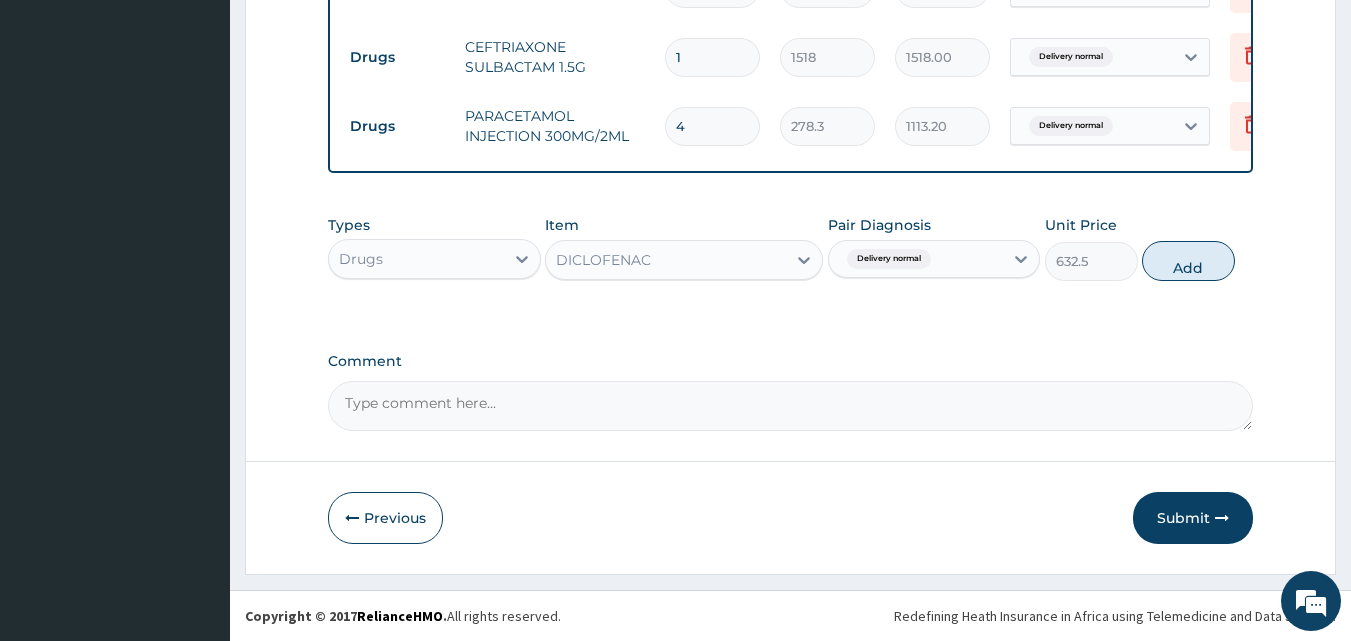 type on "0" 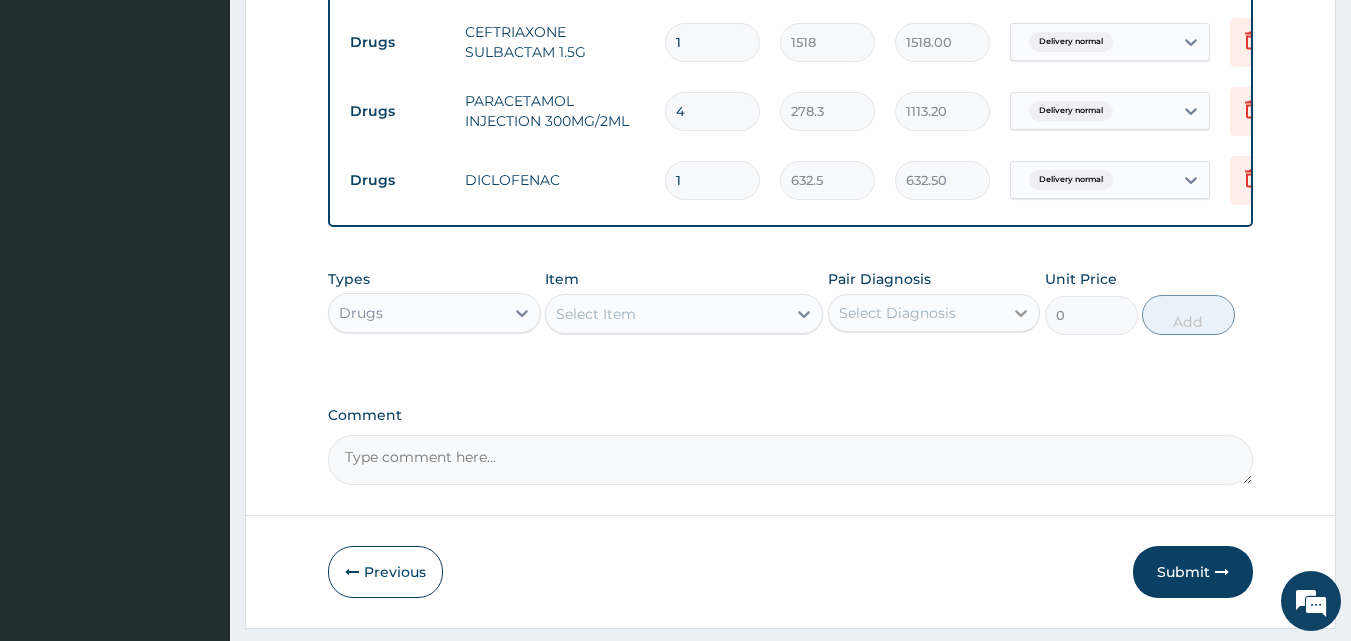 click 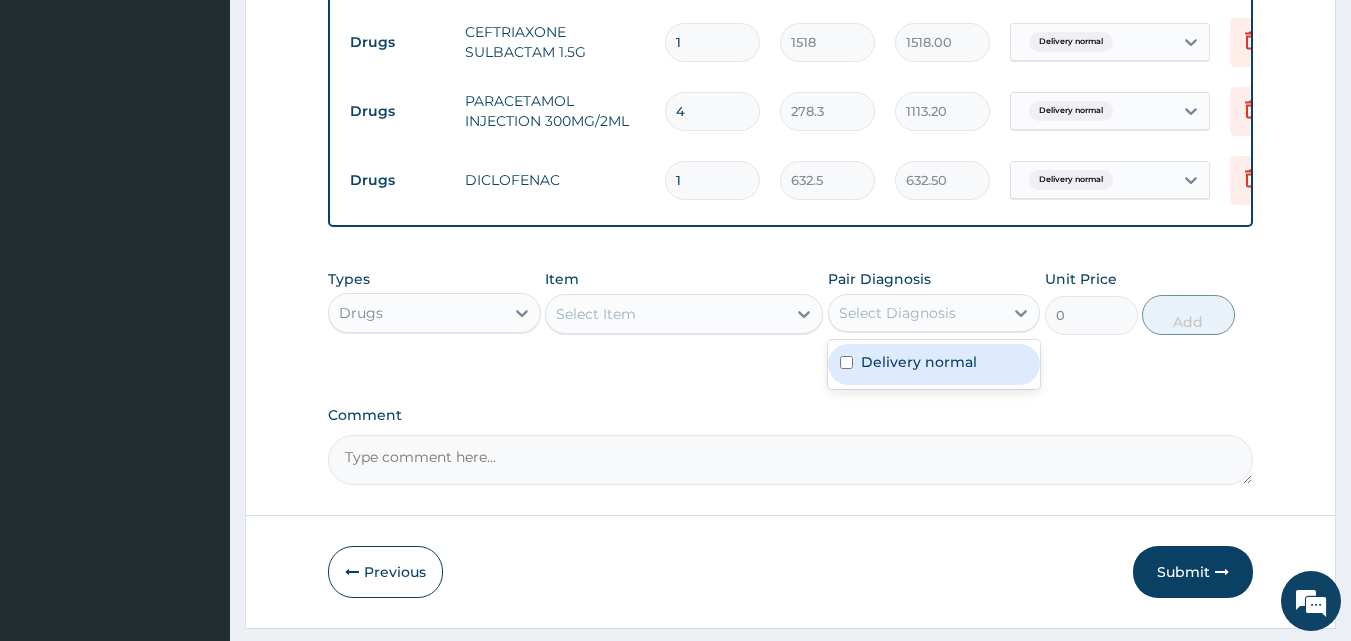 click on "Delivery normal" at bounding box center (919, 362) 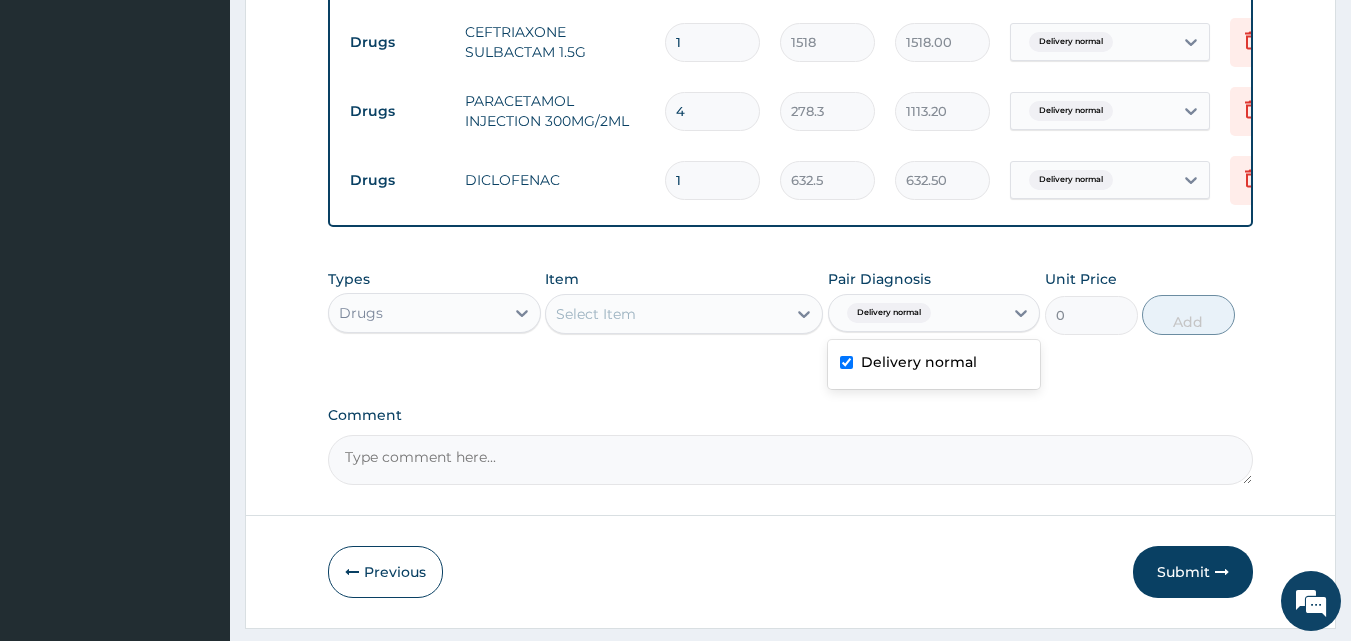 click on "Delivery normal" at bounding box center [934, 364] 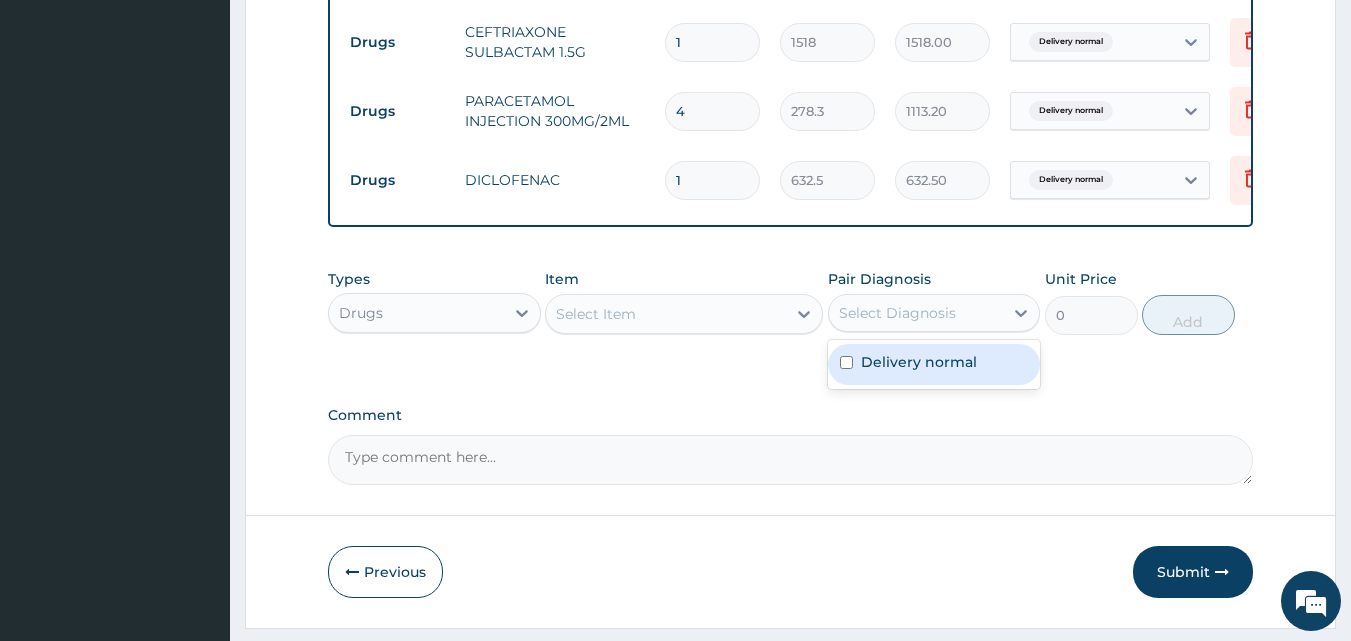 click on "Delivery normal" at bounding box center [934, 364] 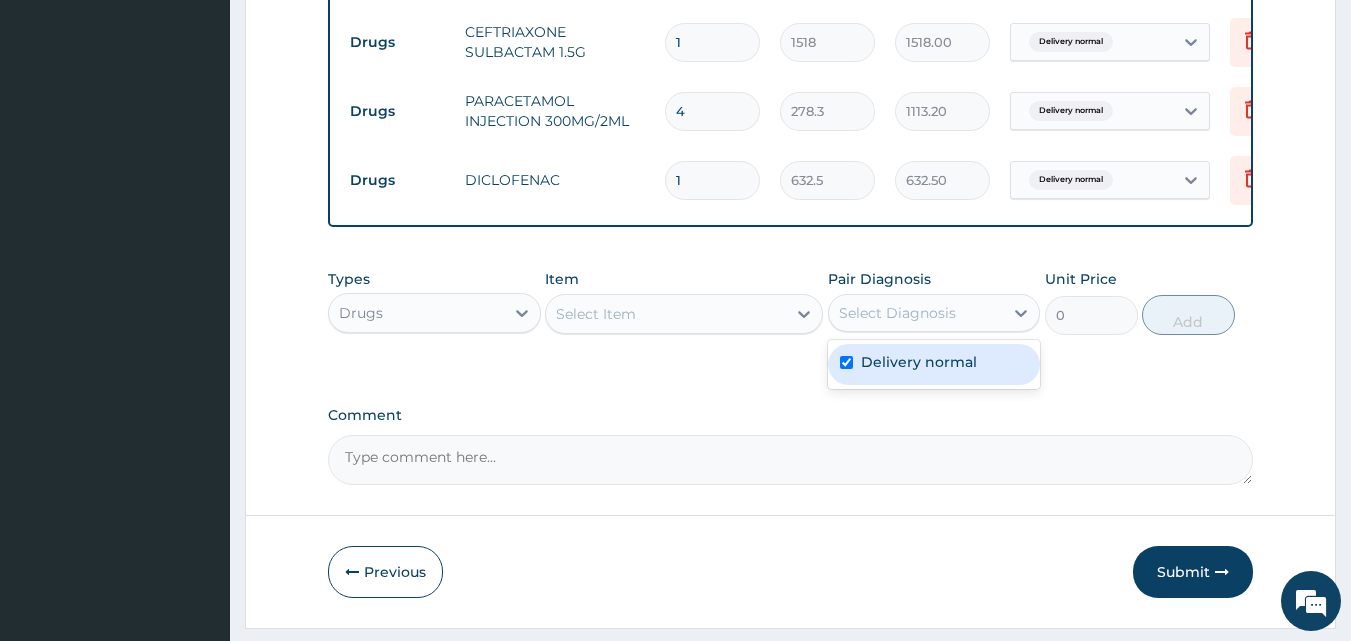 checkbox on "true" 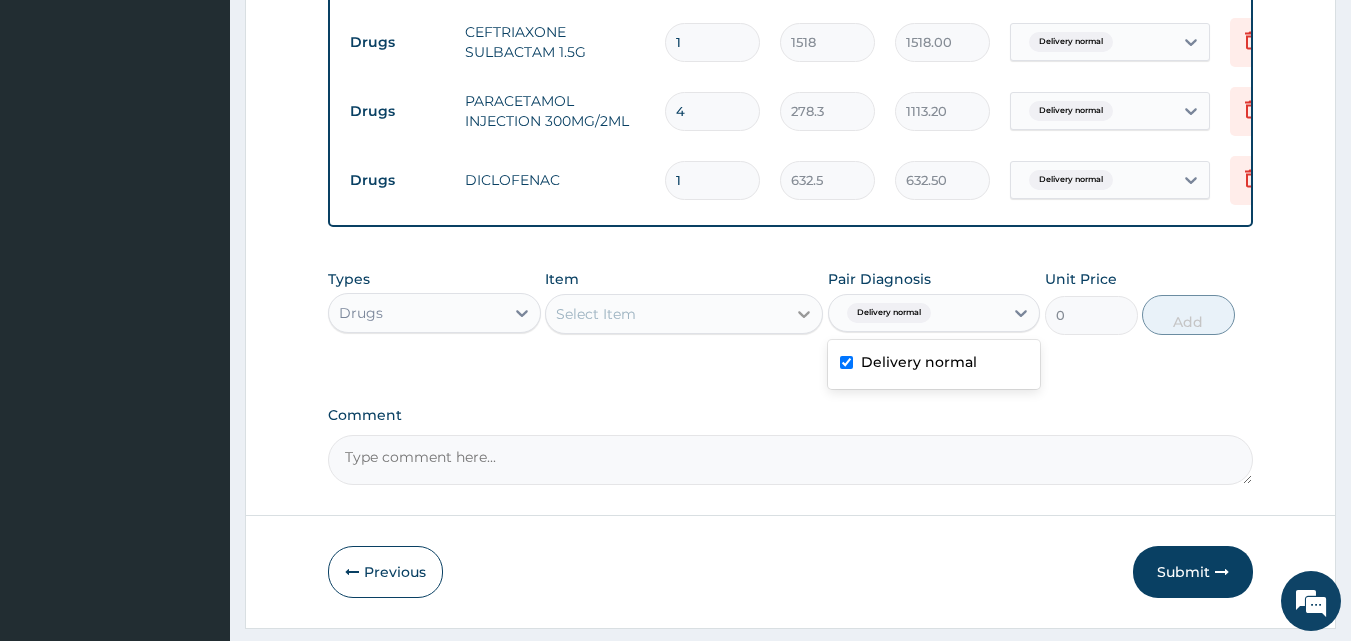 click at bounding box center (804, 314) 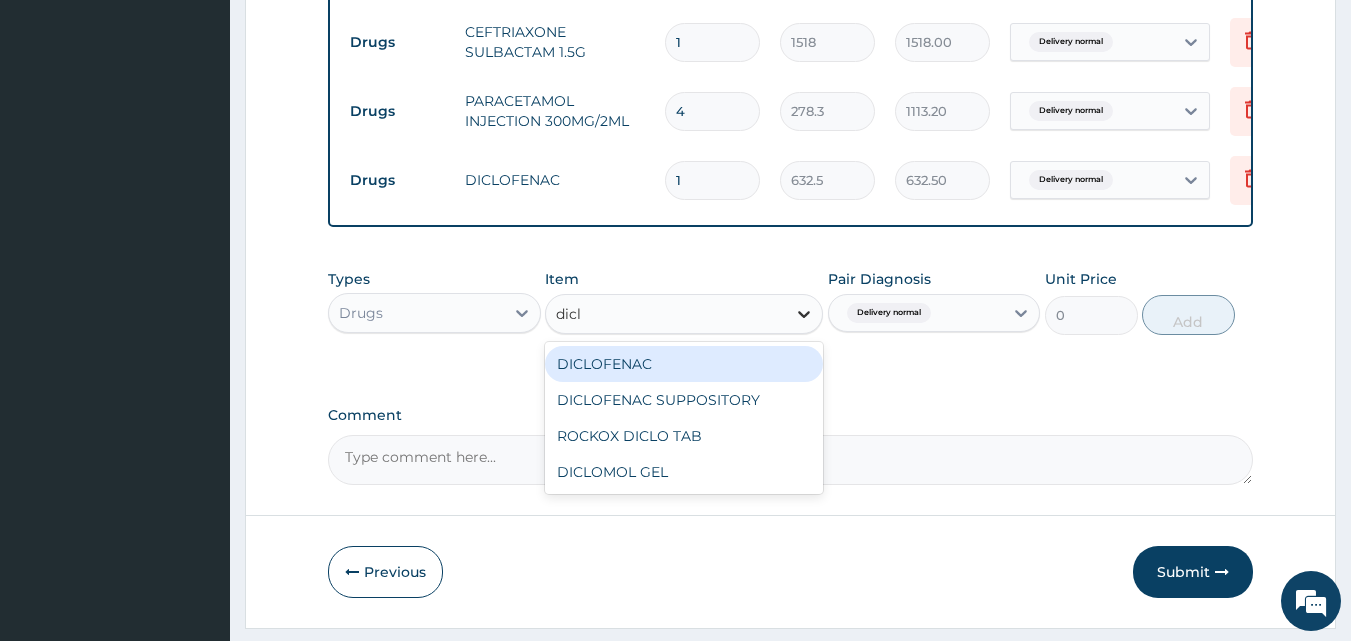 type on "dic" 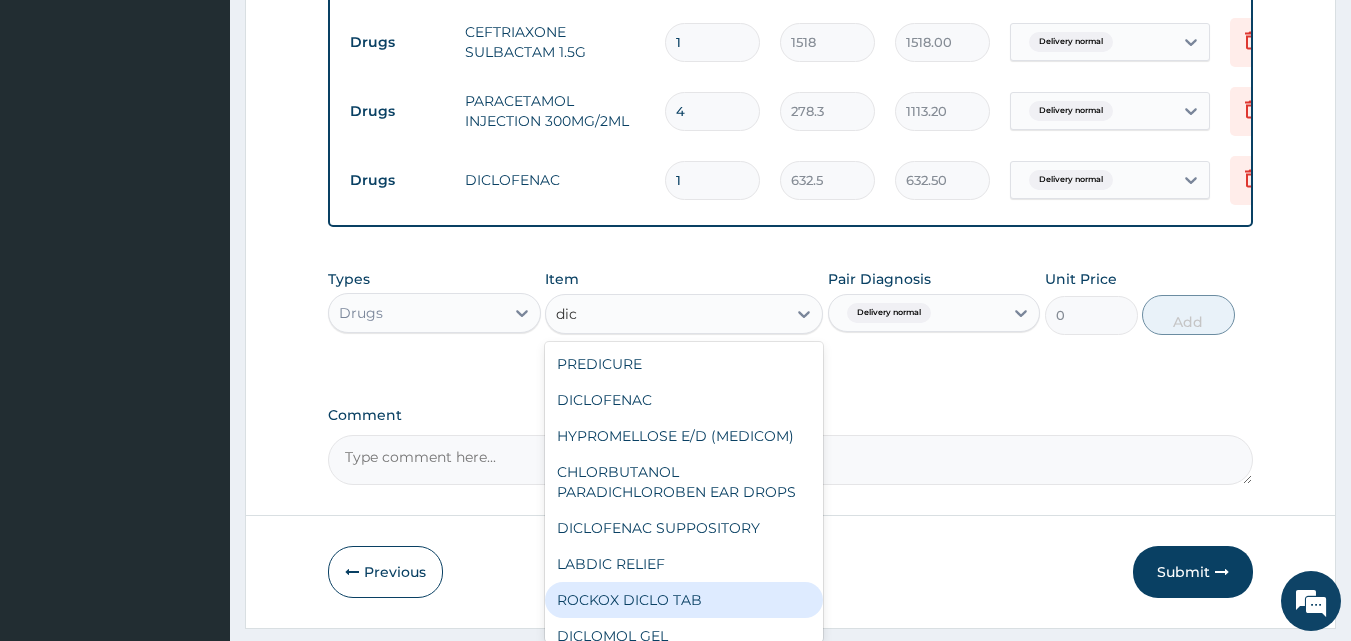 scroll, scrollTop: 16, scrollLeft: 0, axis: vertical 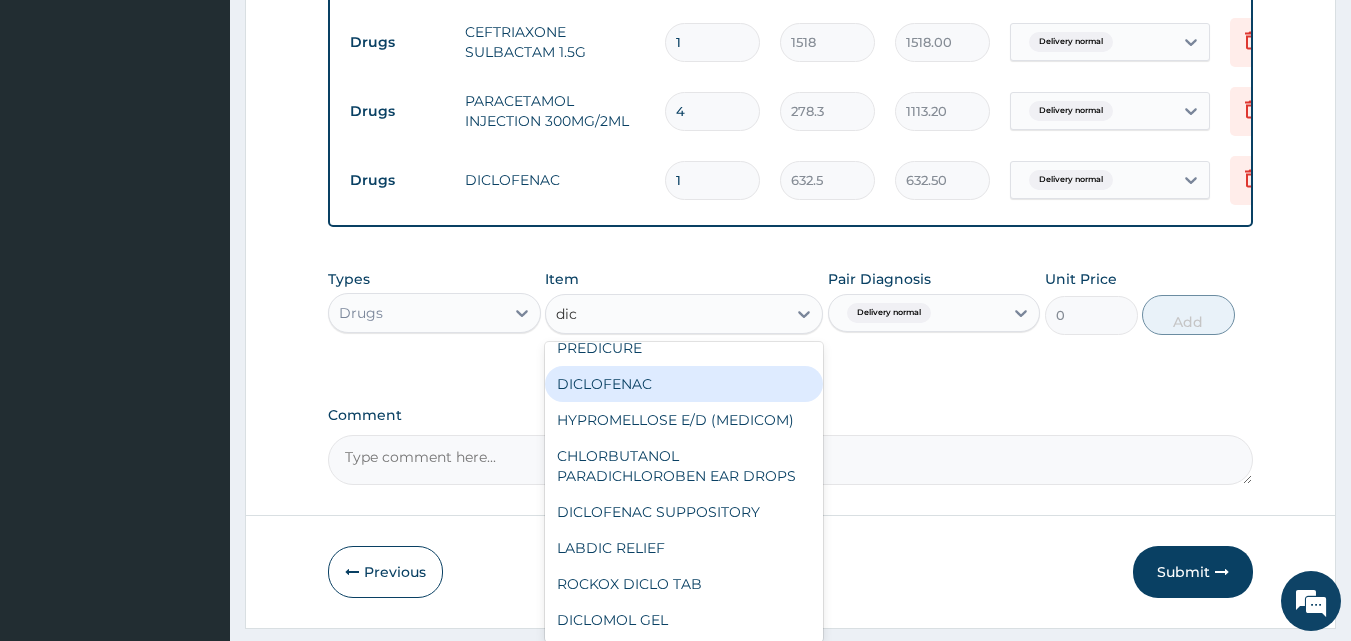 click on "DICLOFENAC" at bounding box center [684, 384] 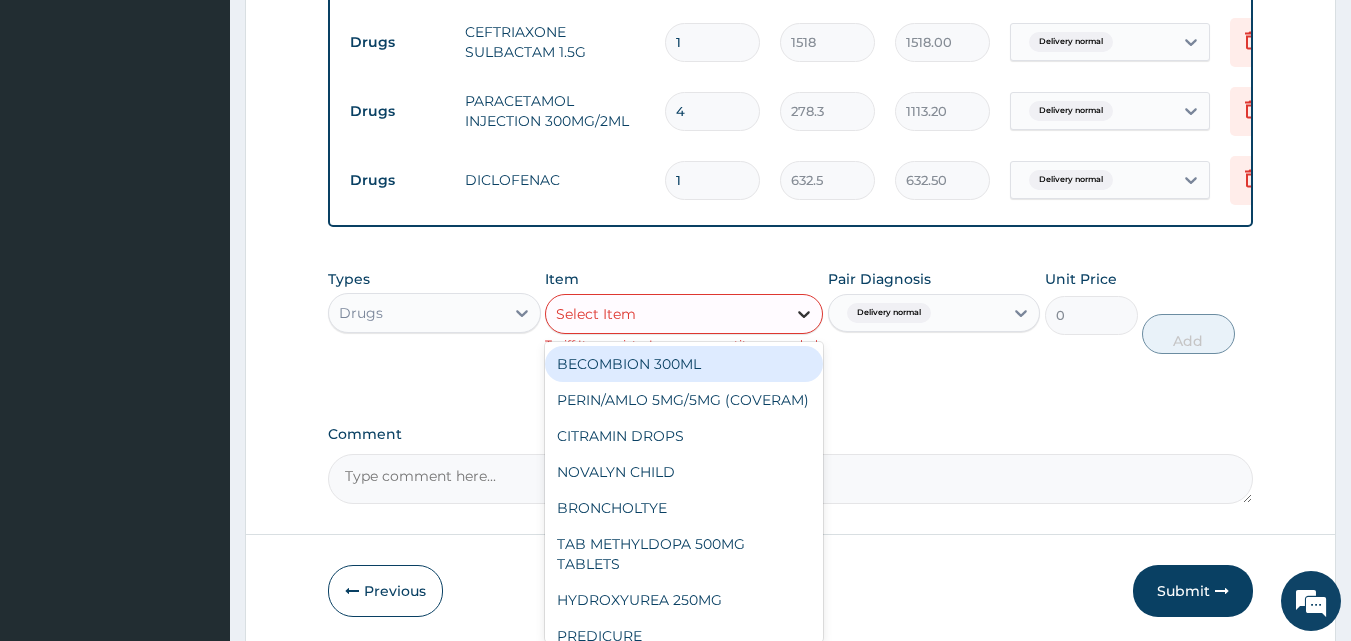 click 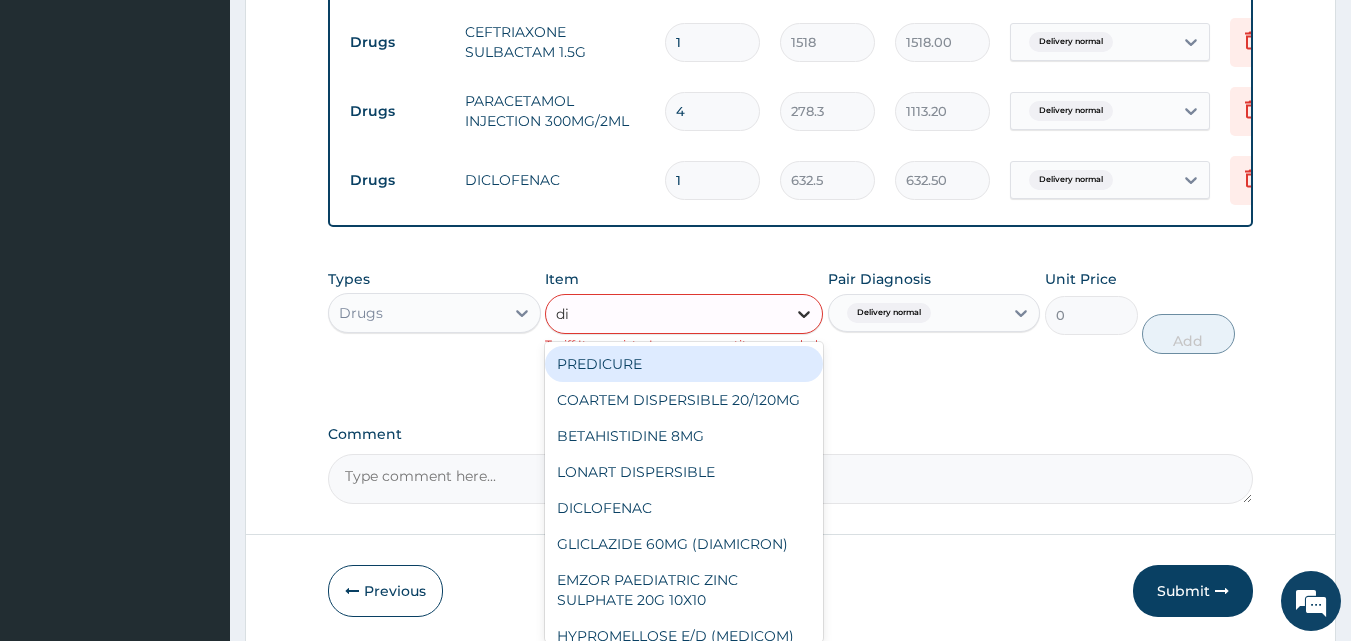 type on "dic" 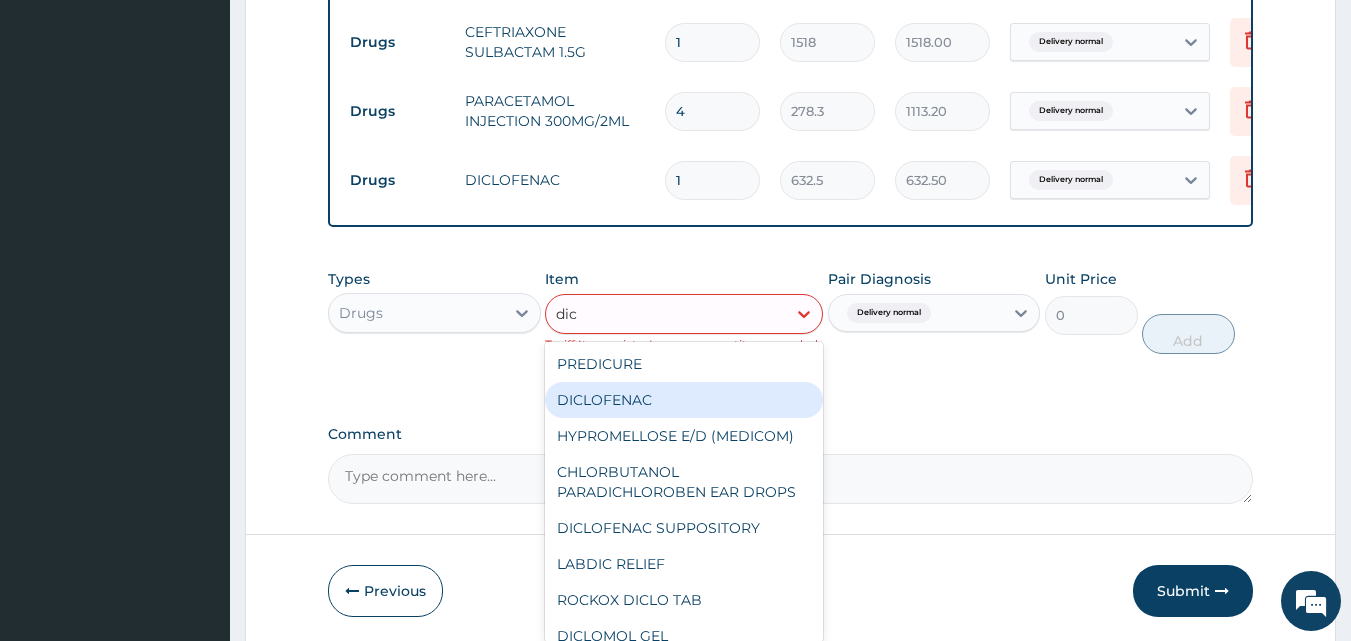 click on "DICLOFENAC" at bounding box center [684, 400] 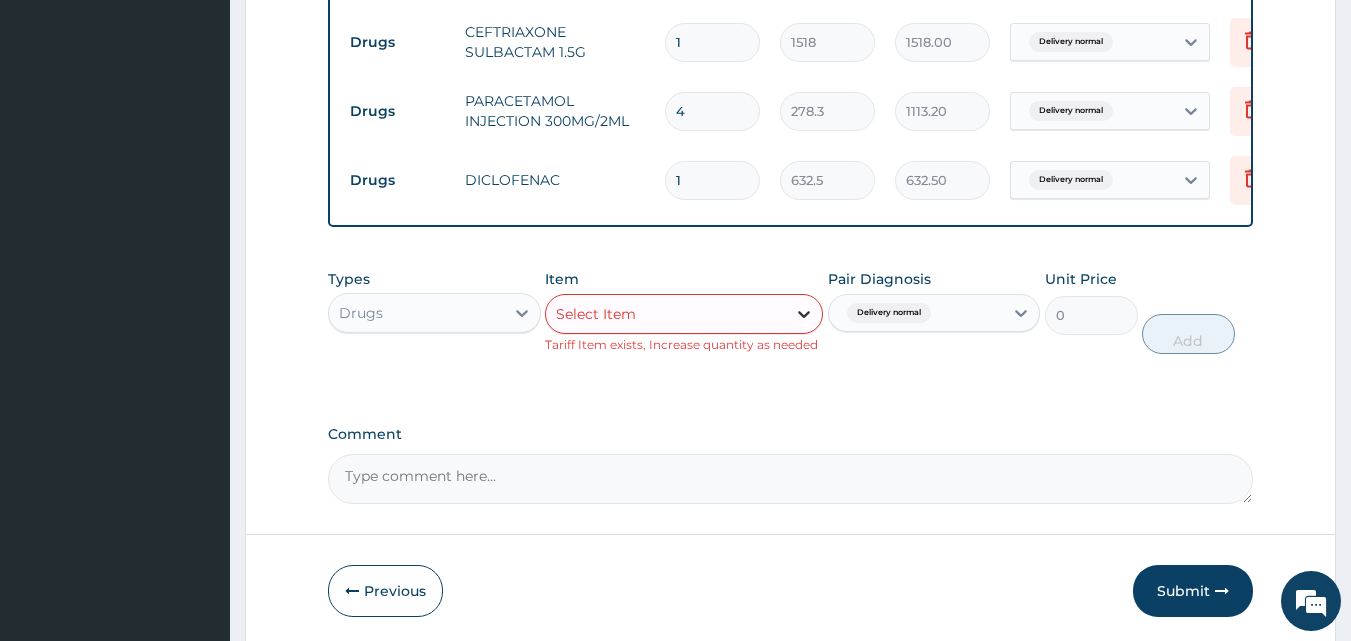 click 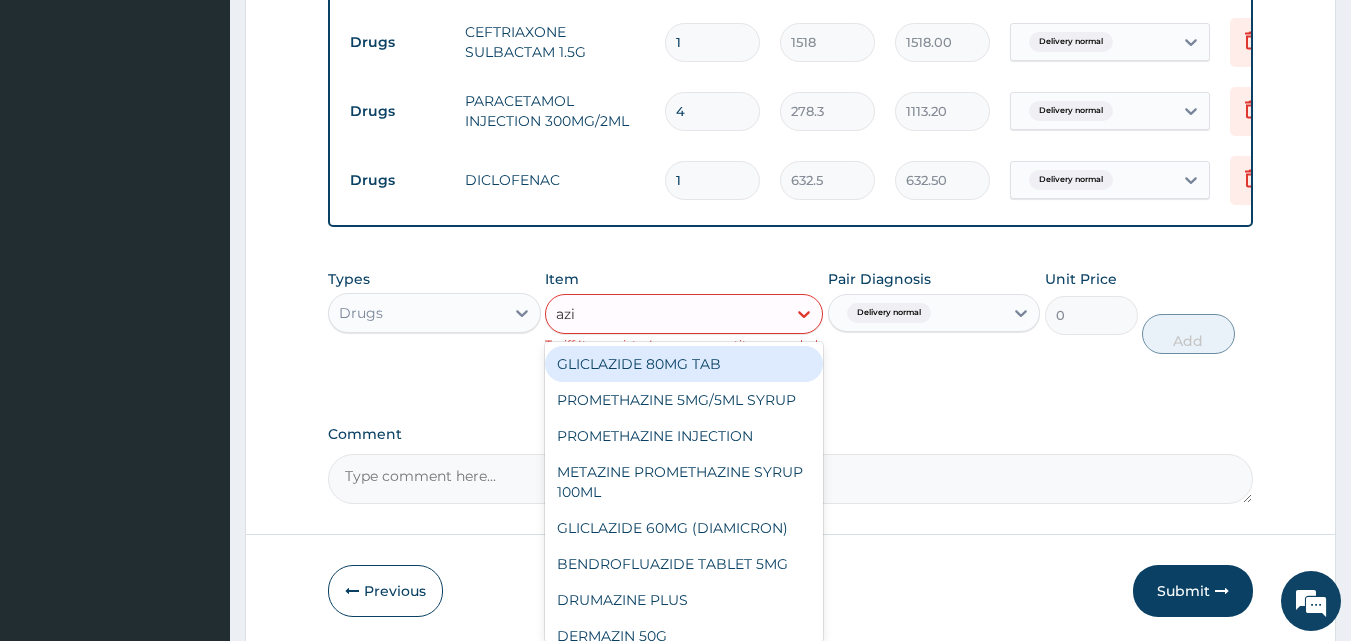 type on "azit" 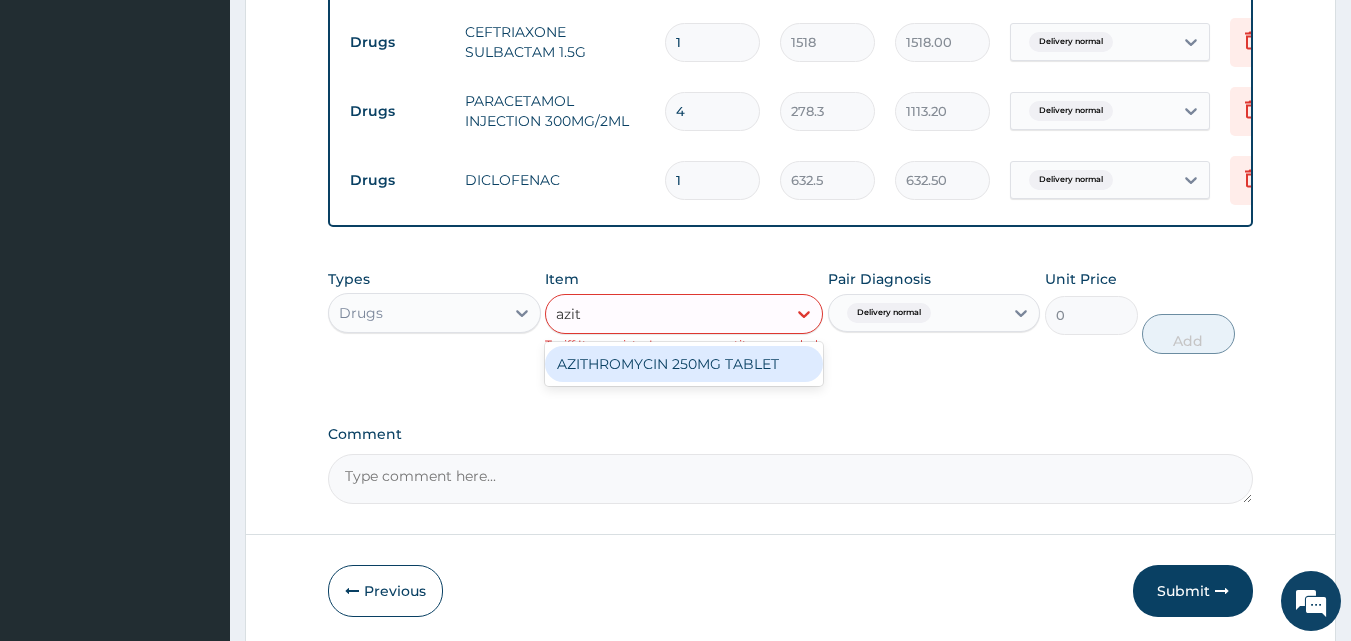 click on "AZITHROMYCIN 250MG TABLET" at bounding box center (684, 364) 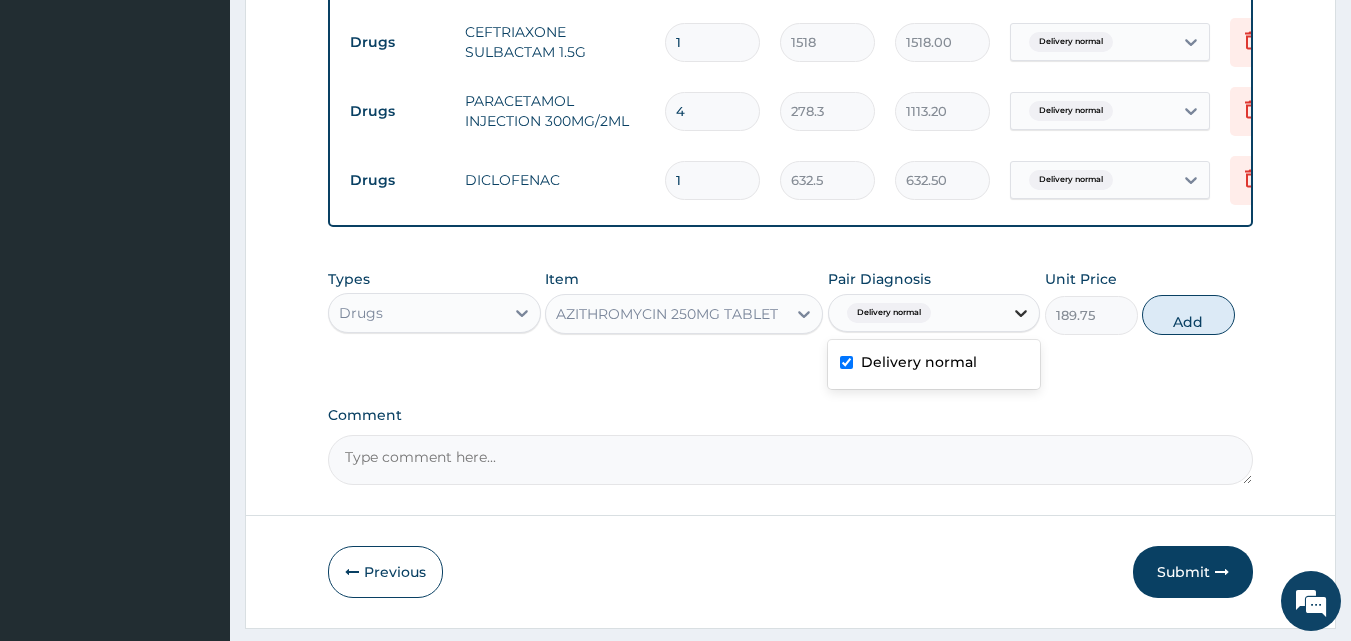 click 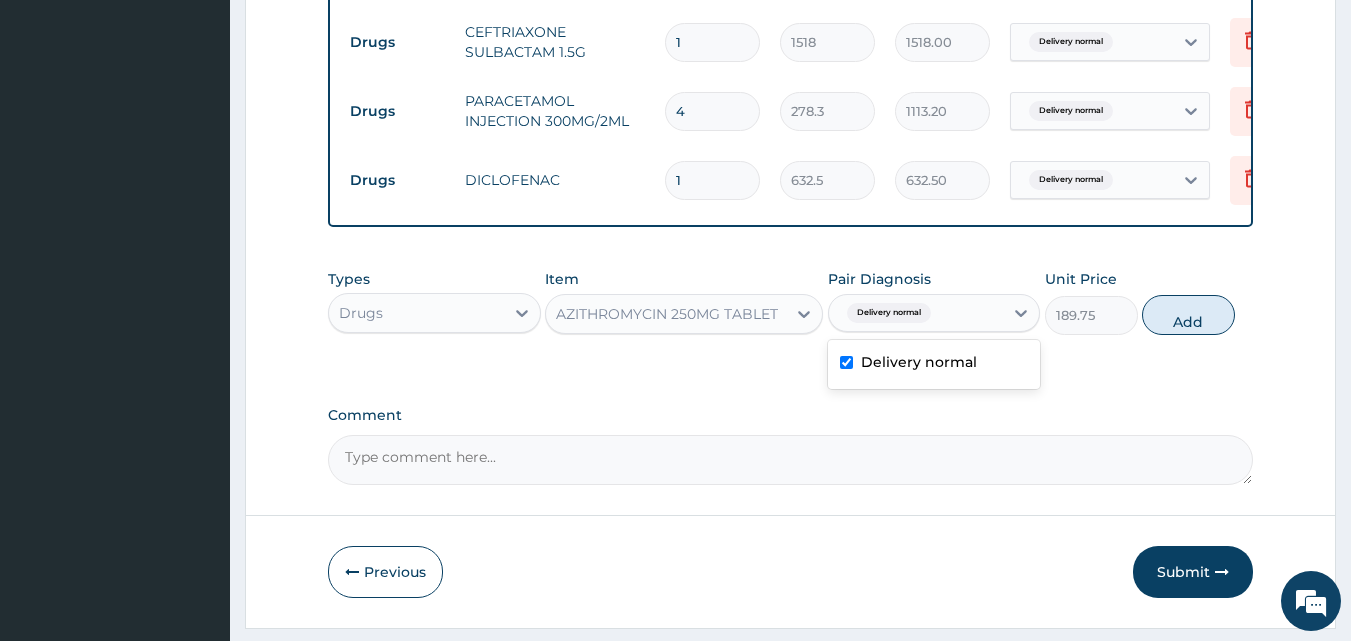click on "Delivery normal" at bounding box center [919, 362] 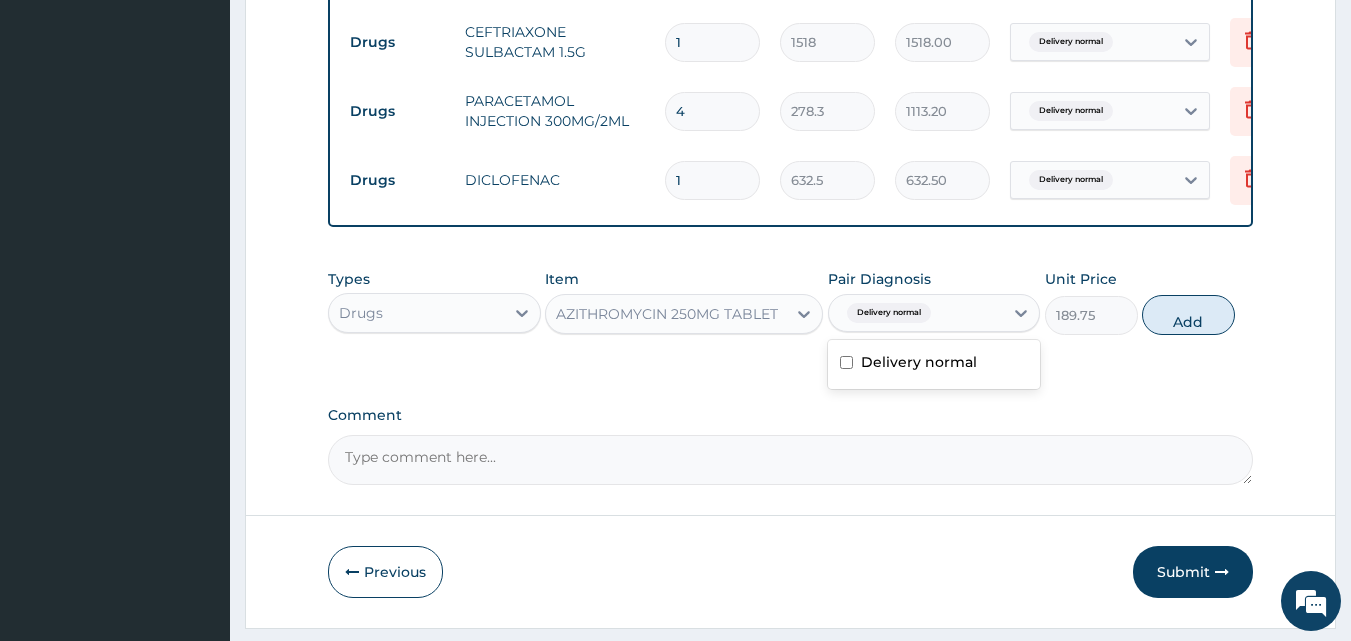 checkbox on "false" 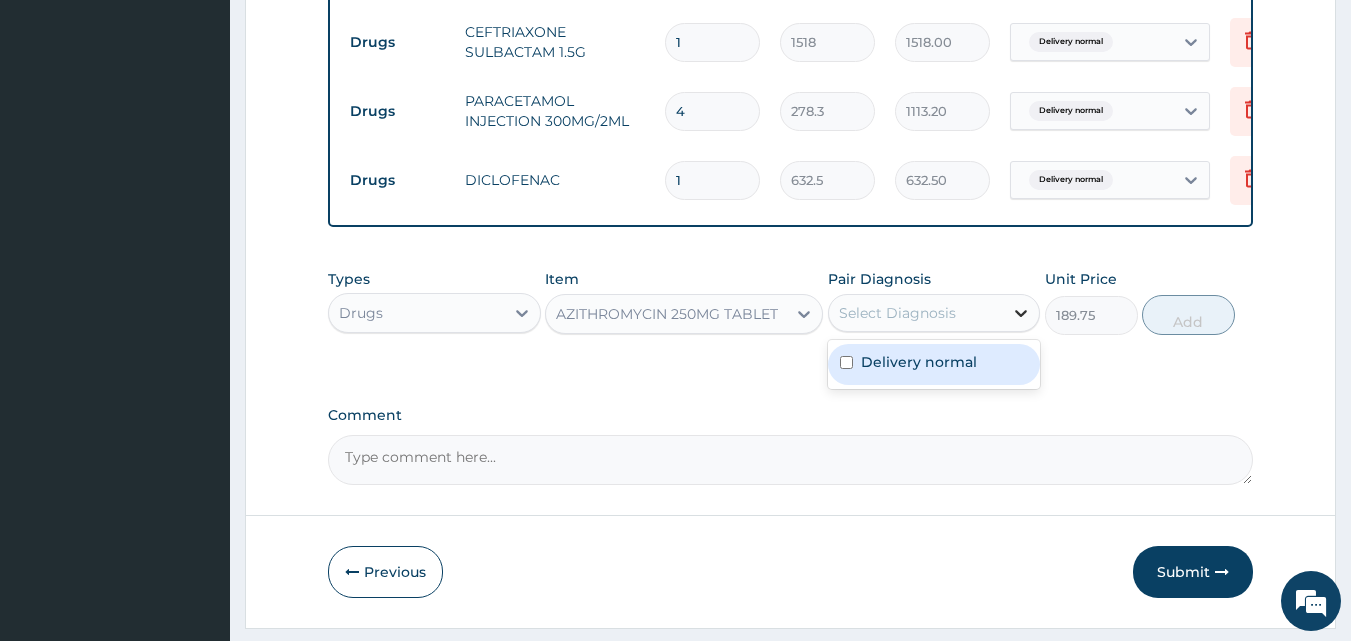 click 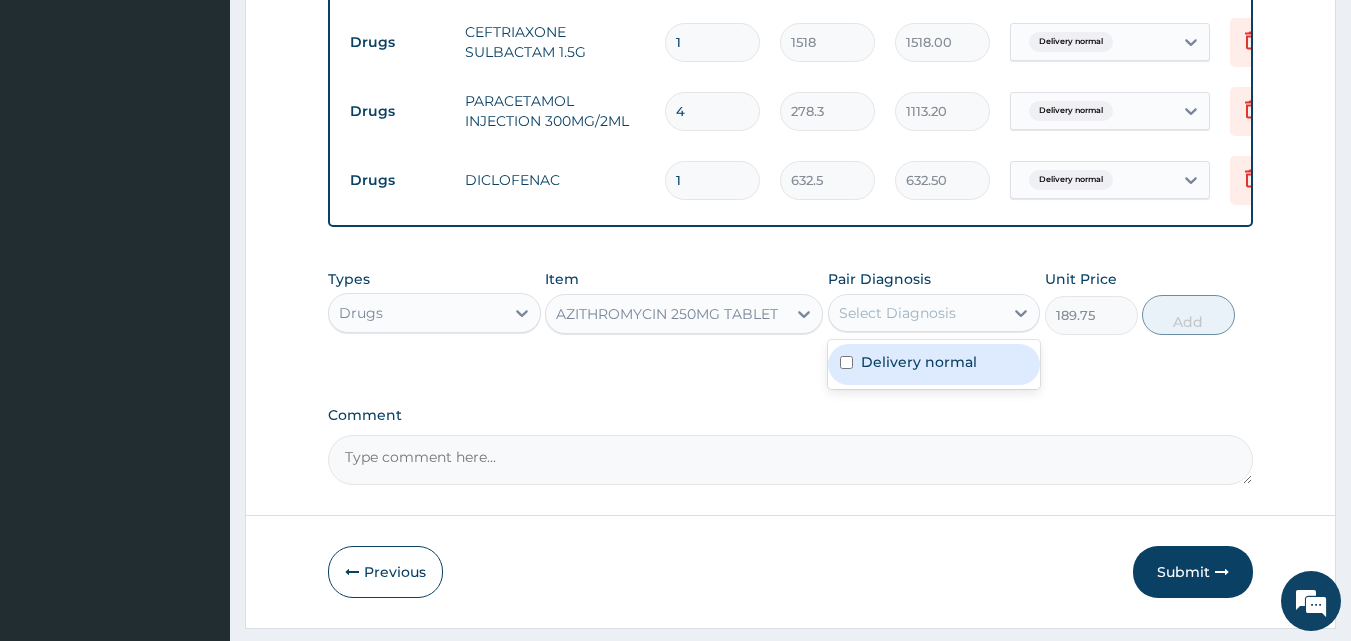click on "Delivery normal" at bounding box center (919, 362) 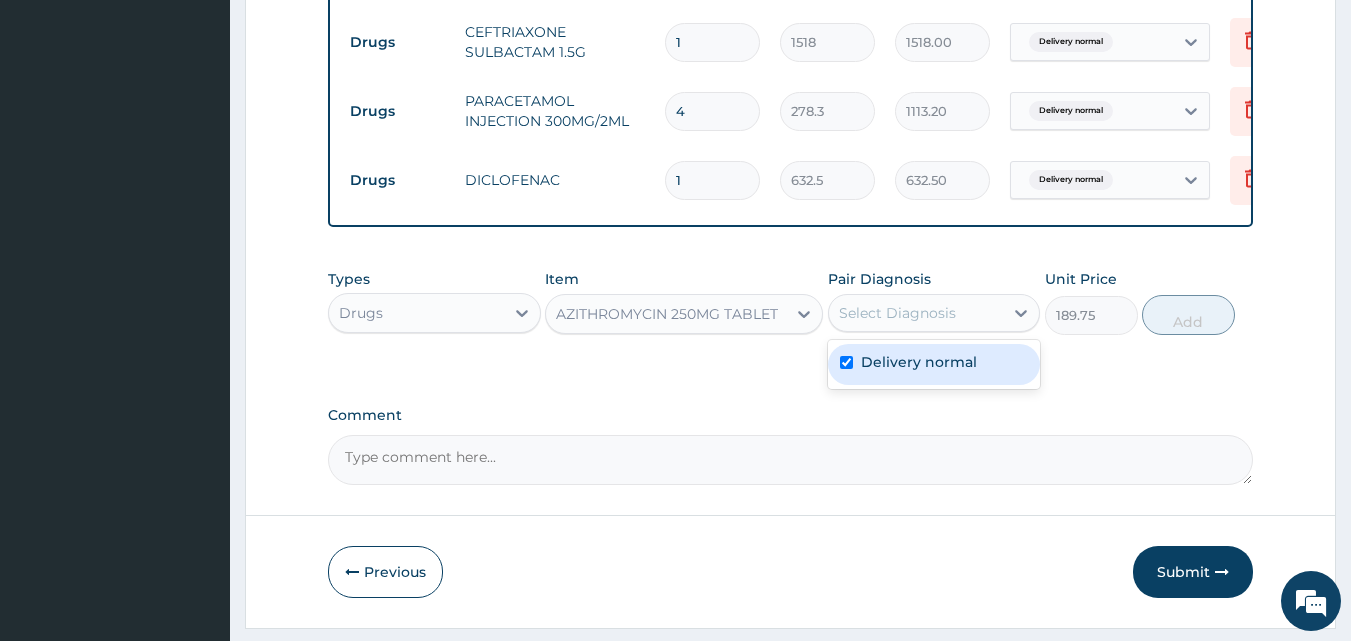 checkbox on "true" 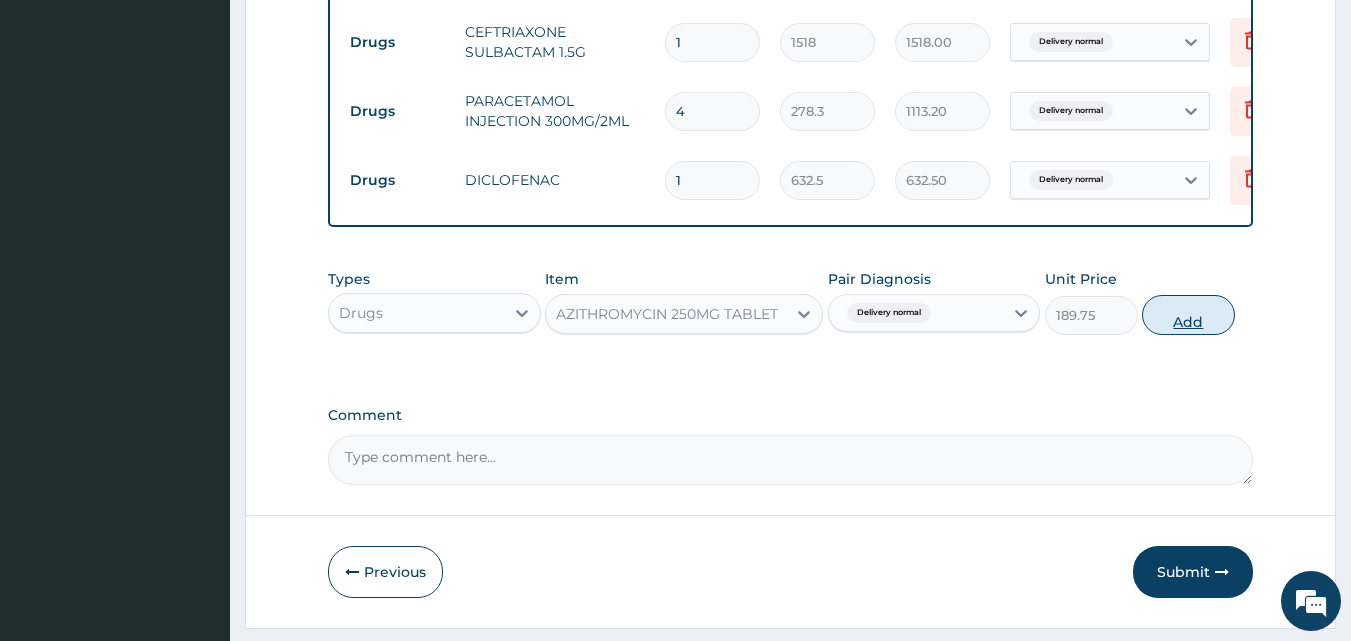click on "Add" at bounding box center [1188, 315] 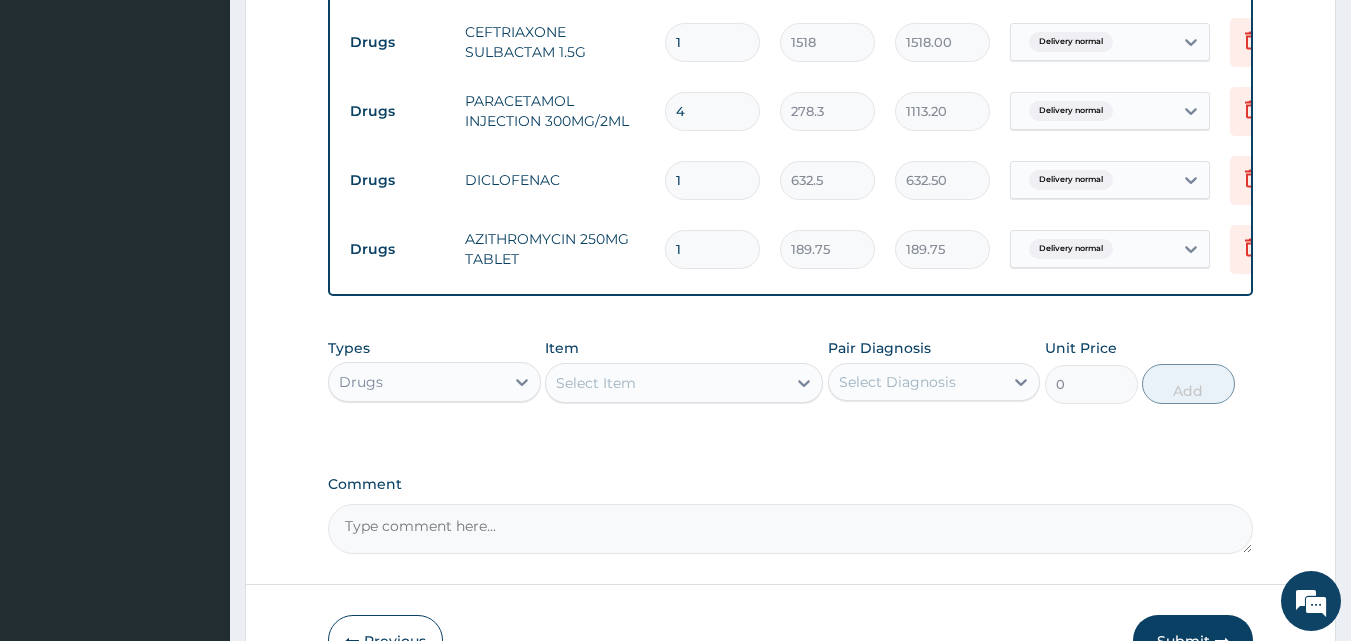 type 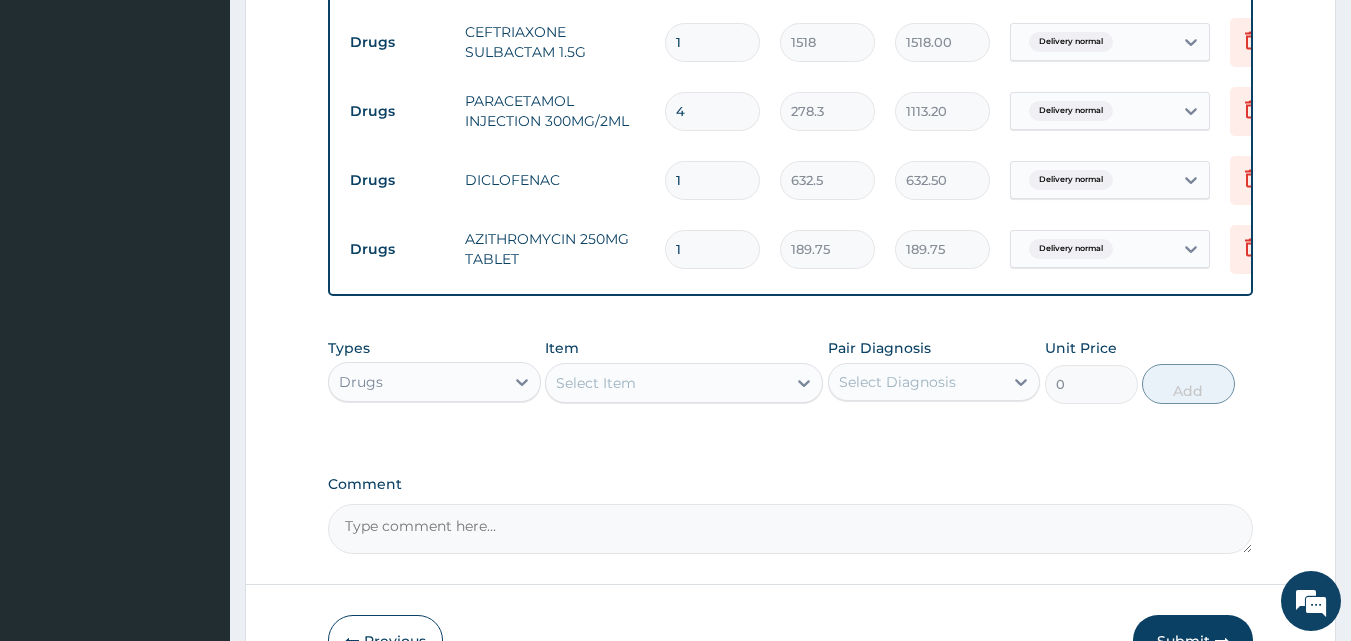 type on "0.00" 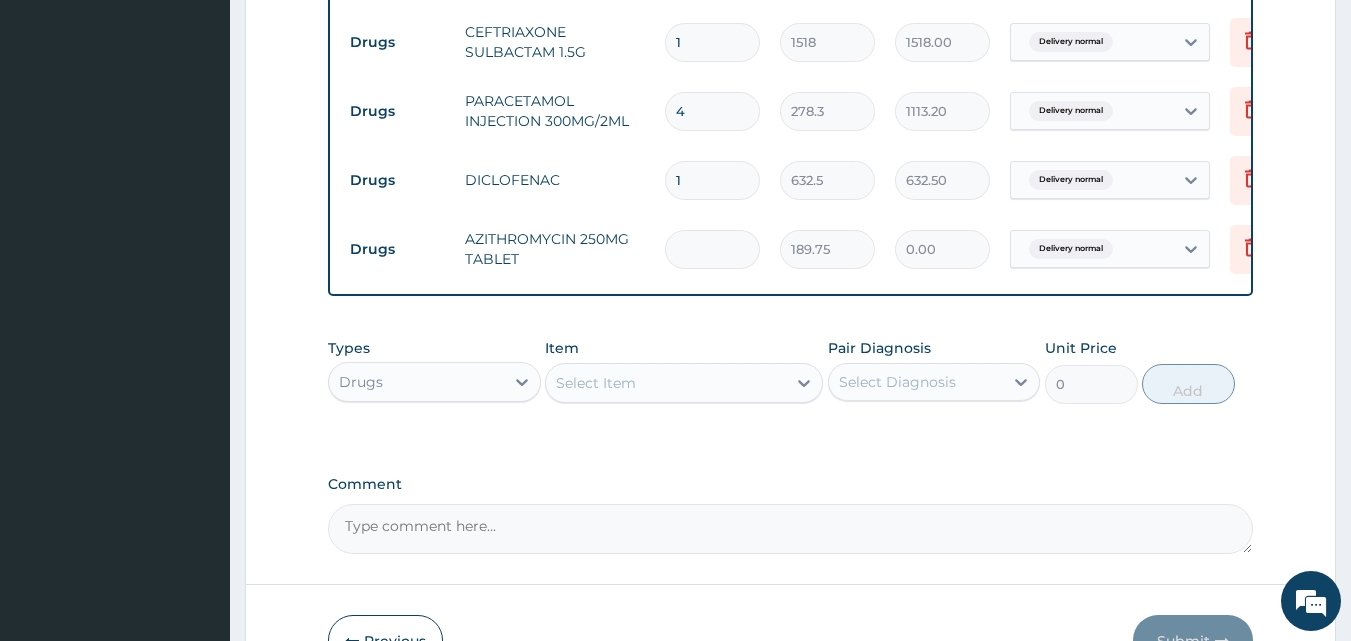 type on "2" 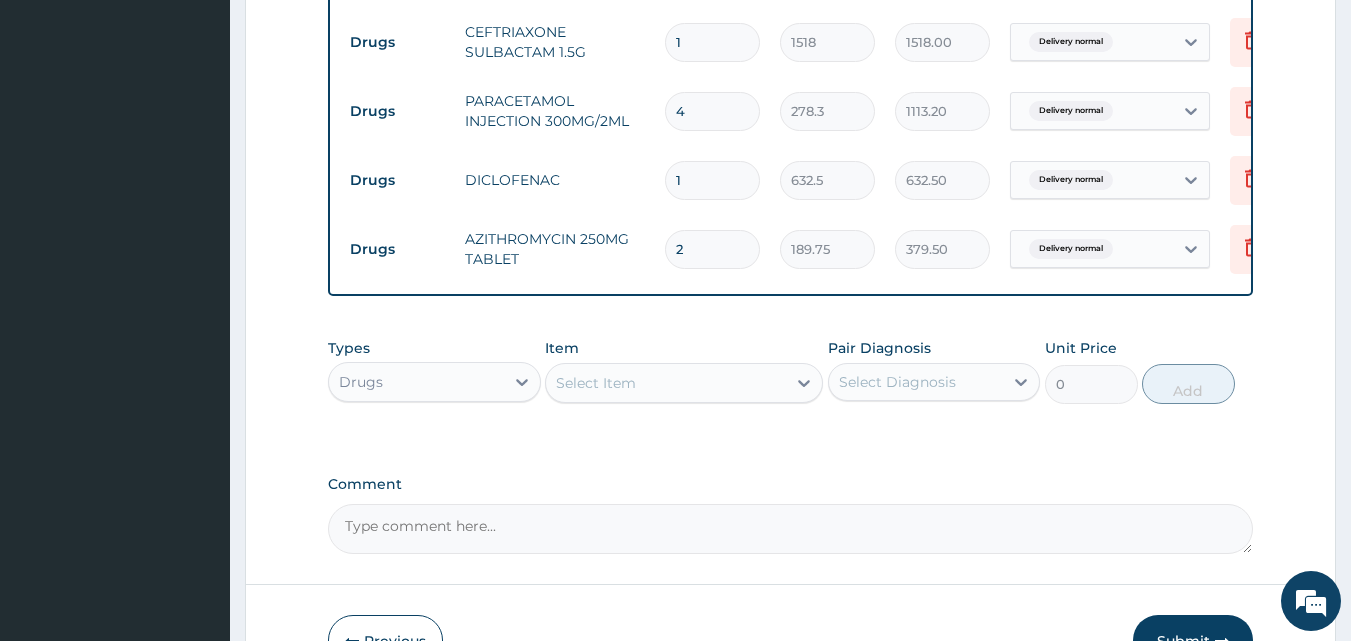 type on "2" 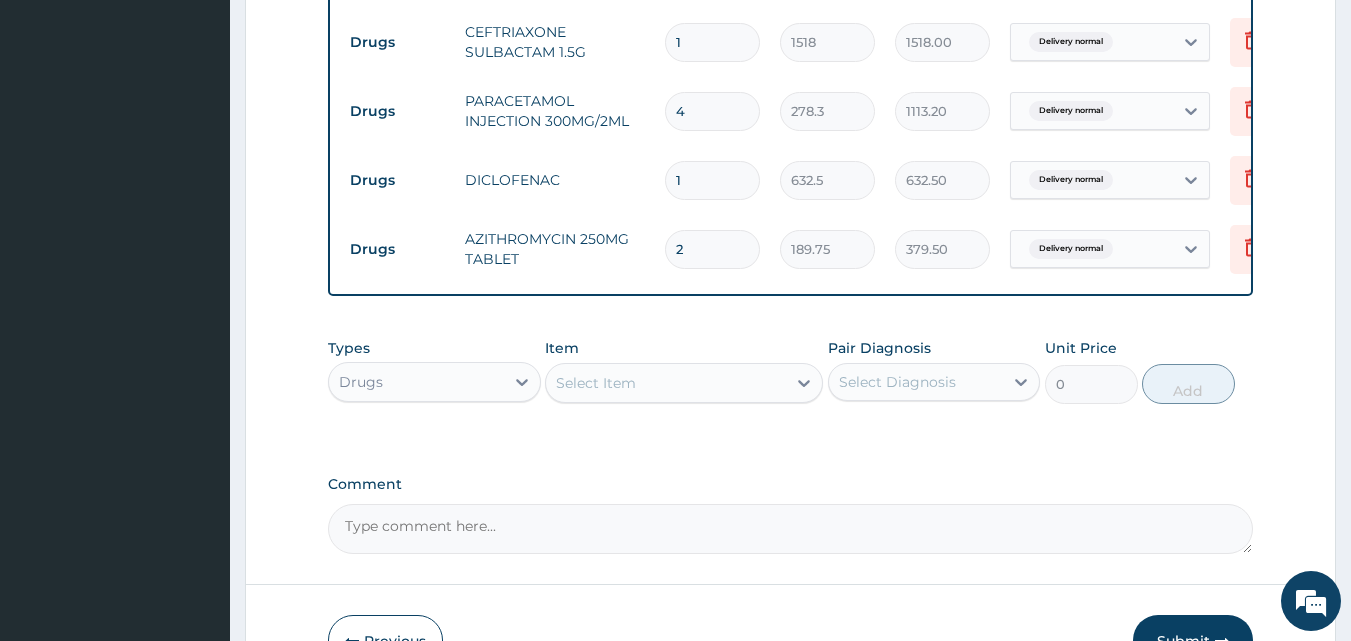 click on "Select Item" at bounding box center [666, 383] 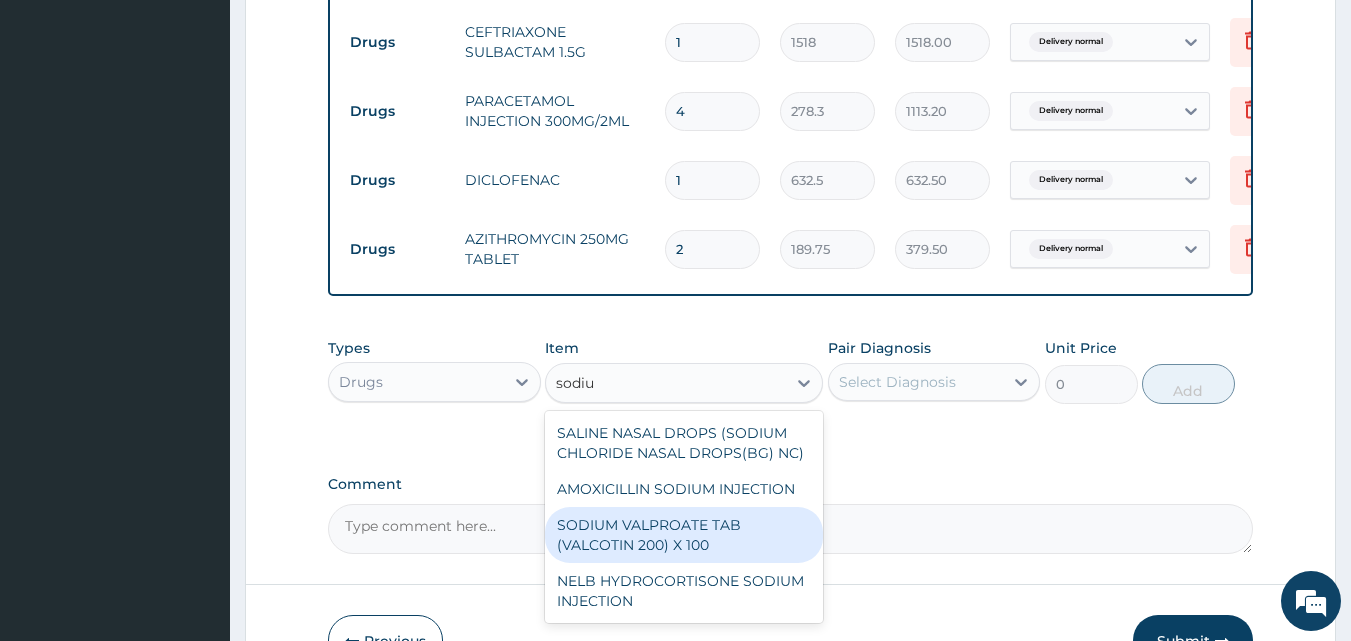 type on "sodiu" 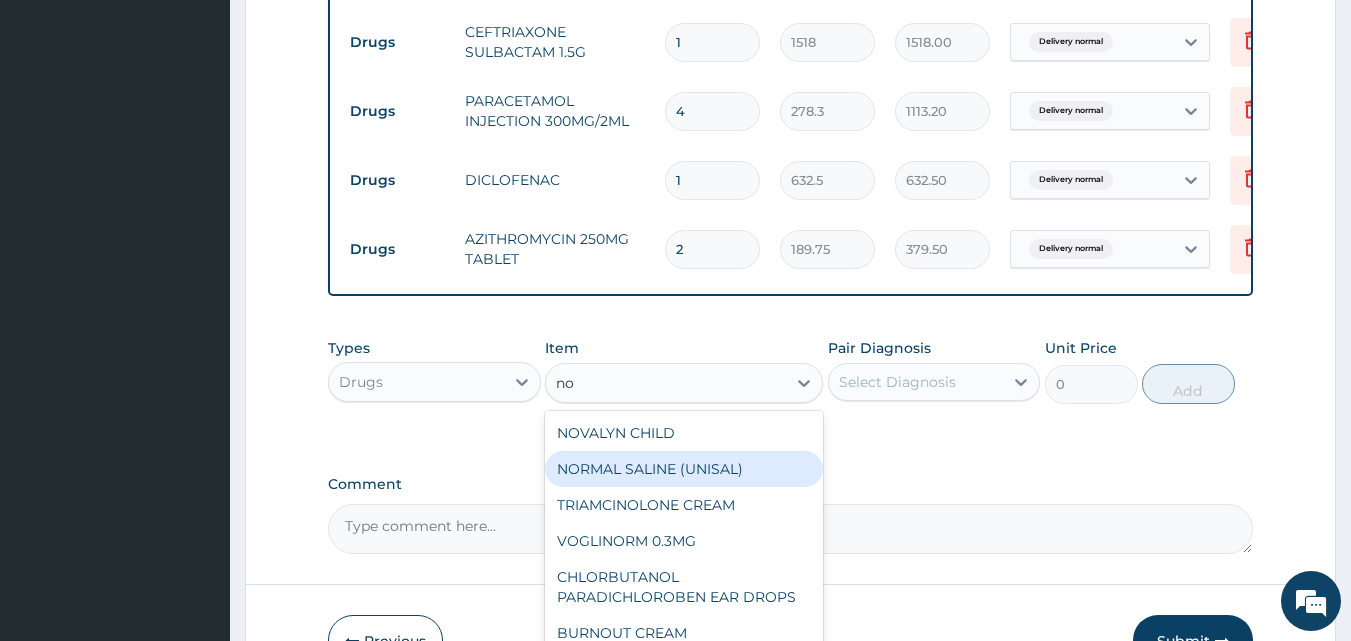 type on "n" 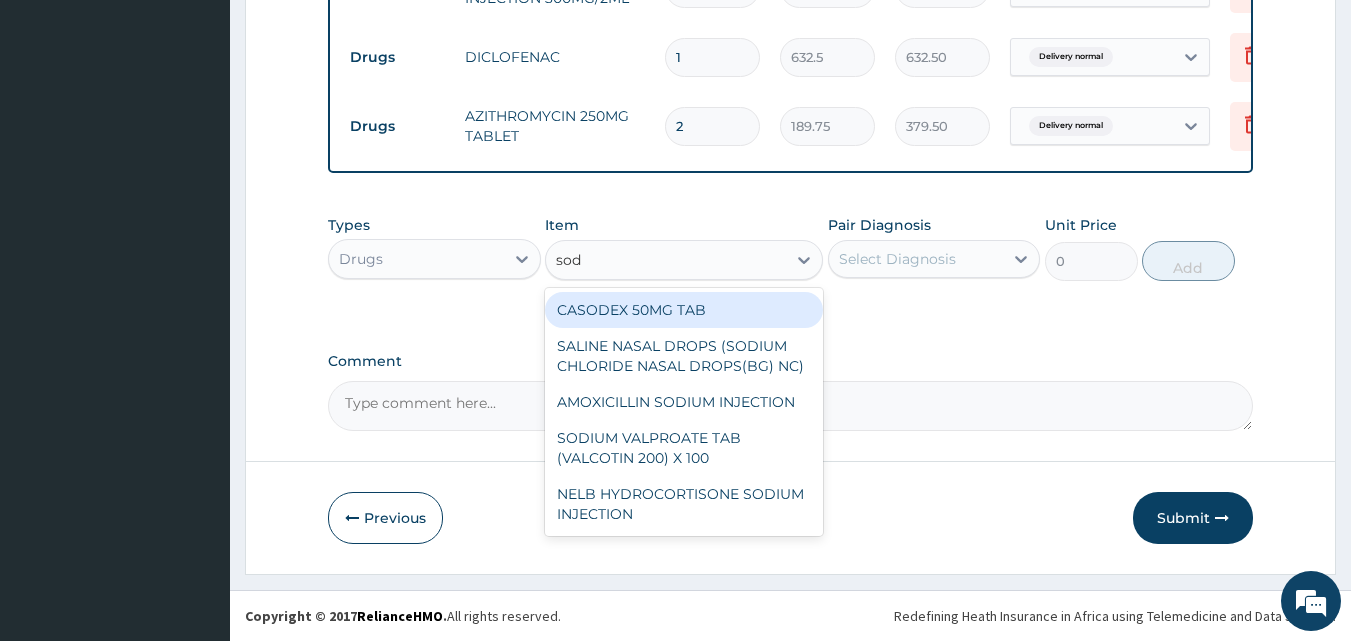 scroll, scrollTop: 1660, scrollLeft: 0, axis: vertical 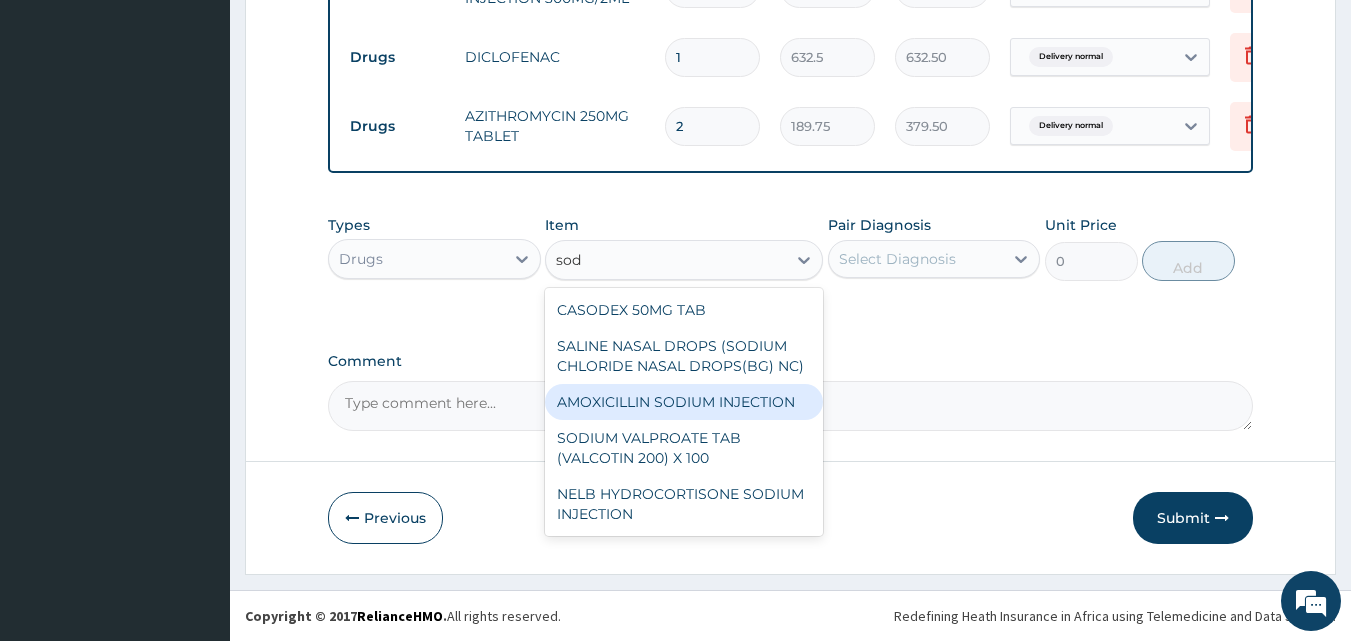 type on "sod" 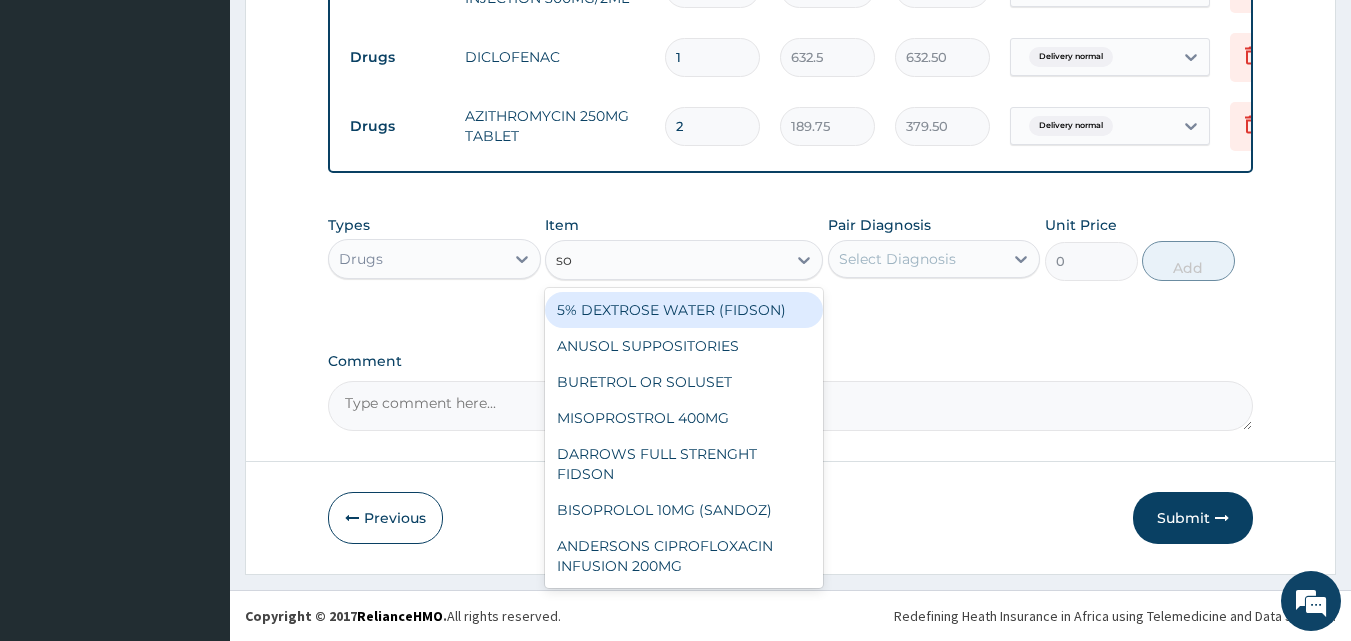 type on "sod" 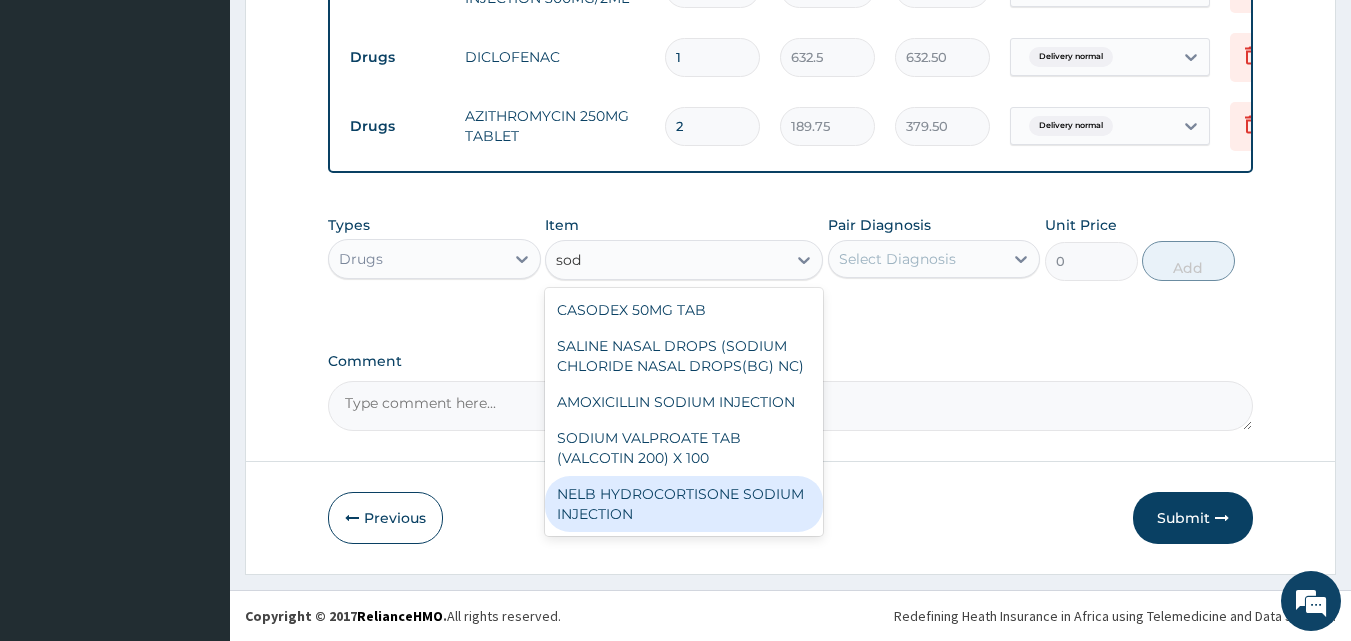 click on "NELB HYDROCORTISONE SODIUM INJECTION" at bounding box center (684, 504) 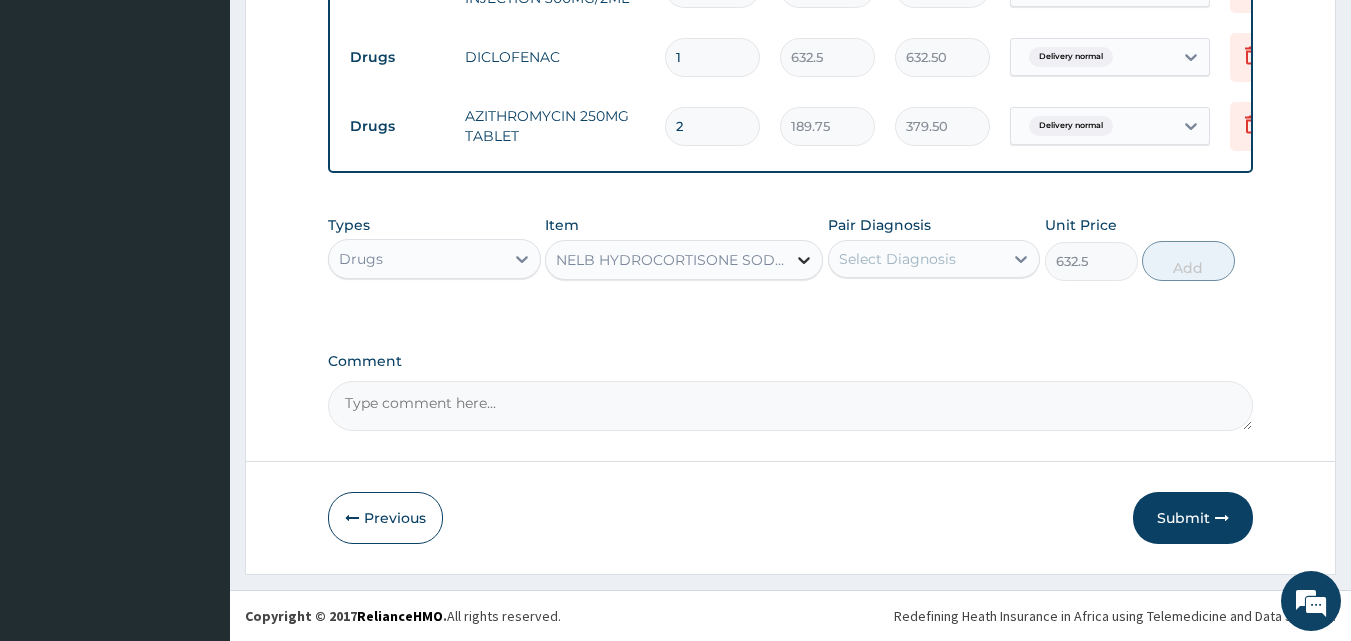 click 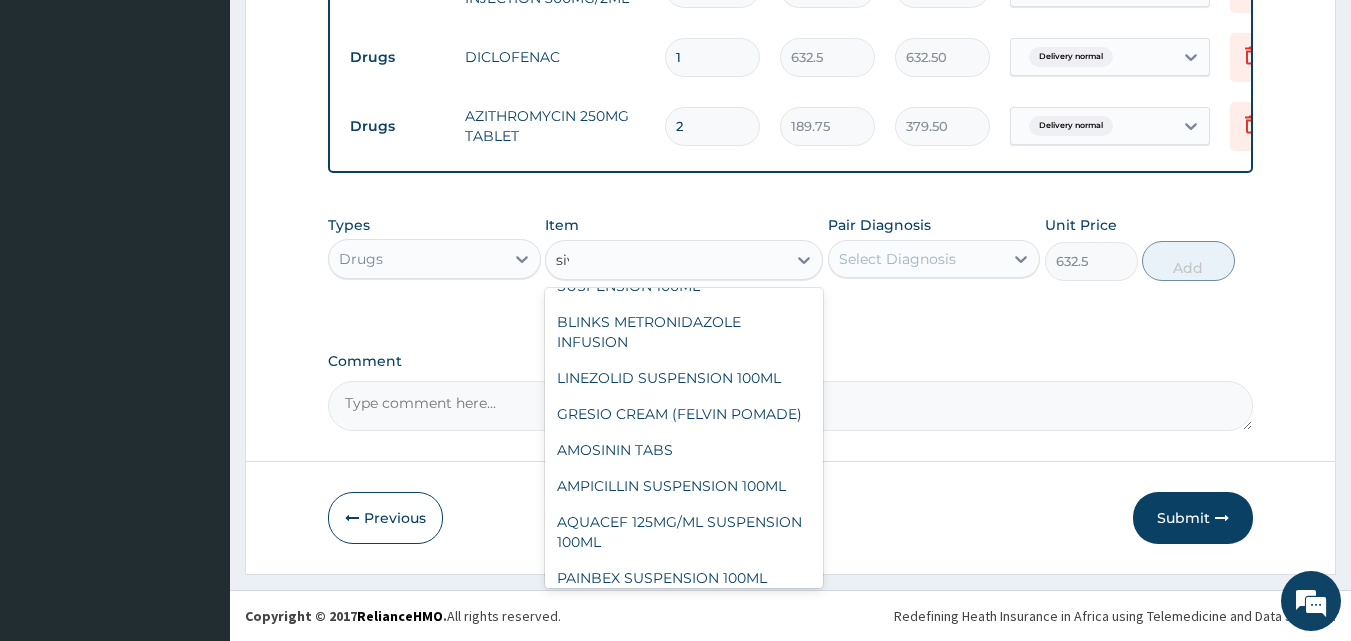 scroll, scrollTop: 0, scrollLeft: 0, axis: both 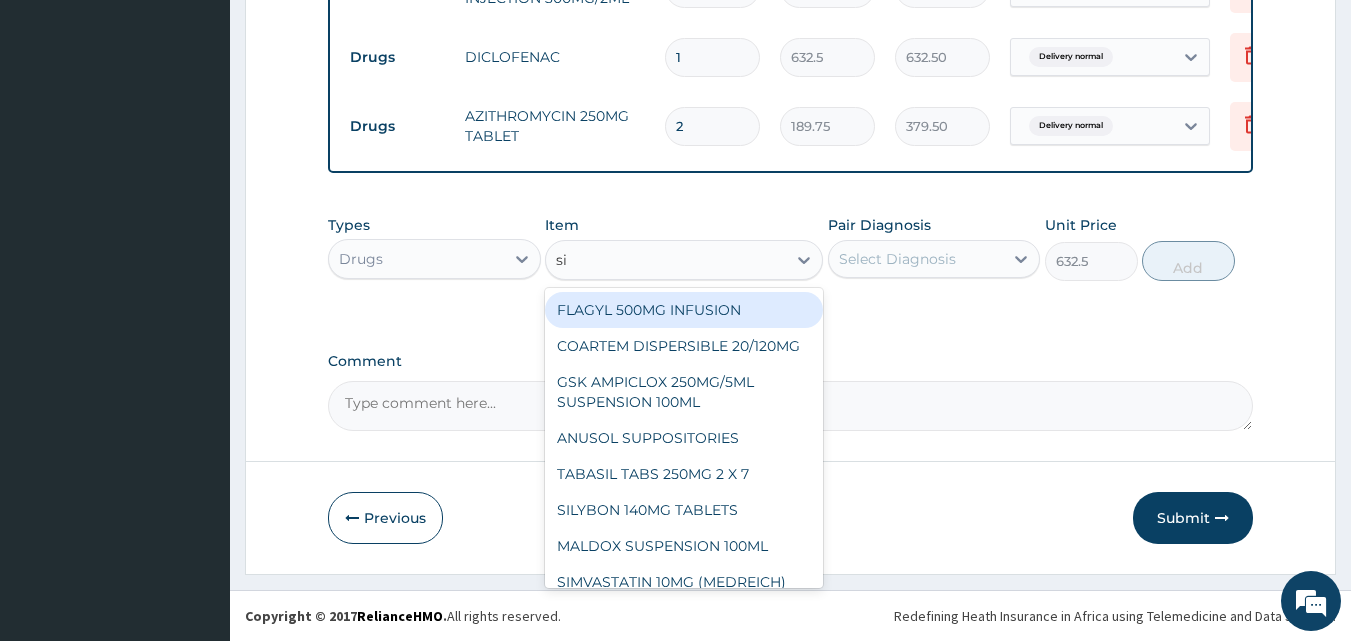type on "s" 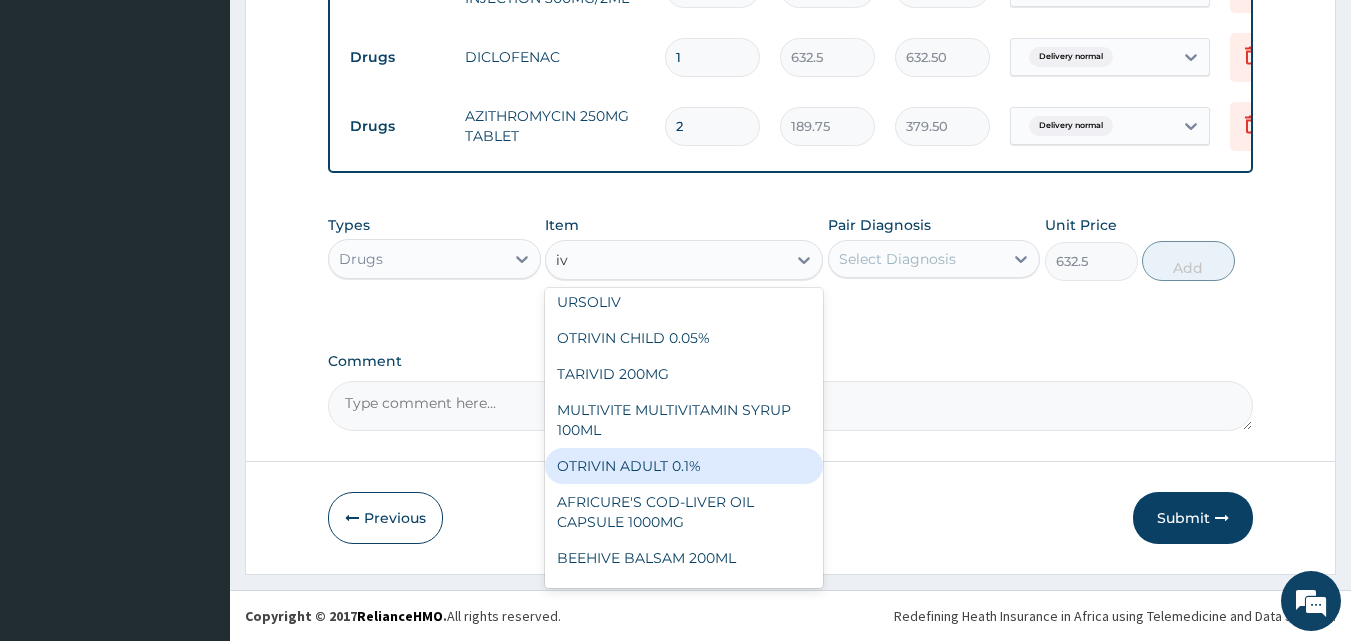 scroll, scrollTop: 0, scrollLeft: 0, axis: both 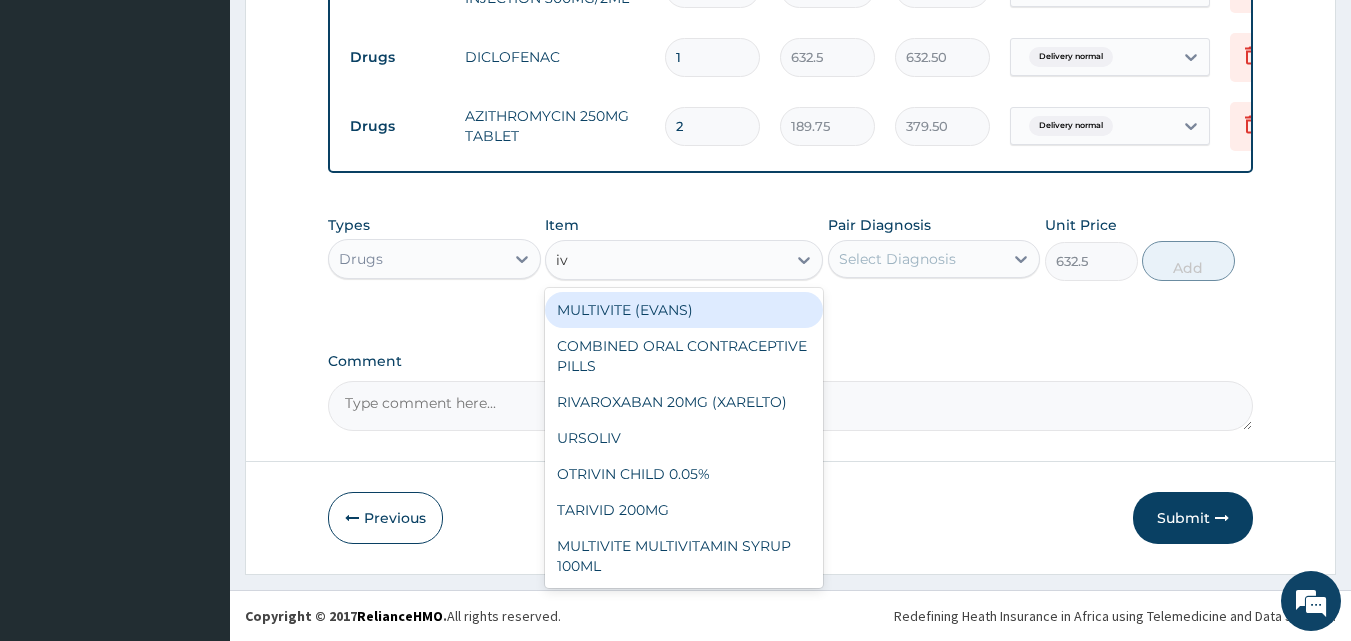 type on "i" 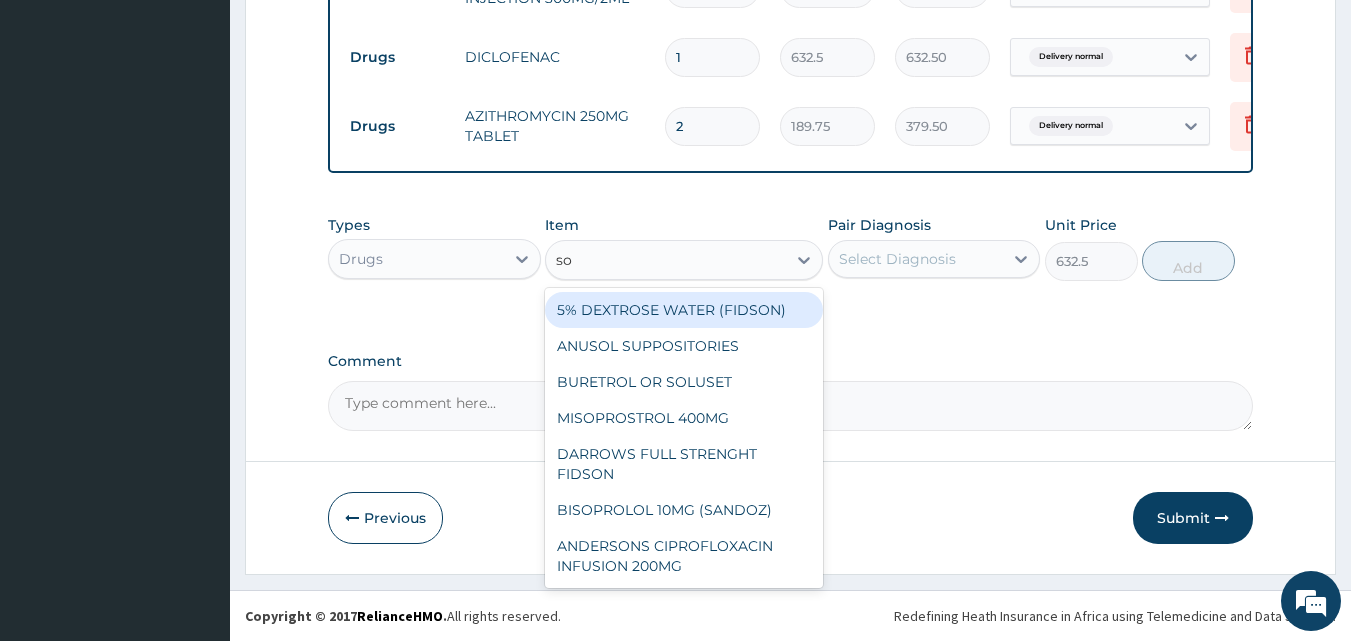 type on "sod" 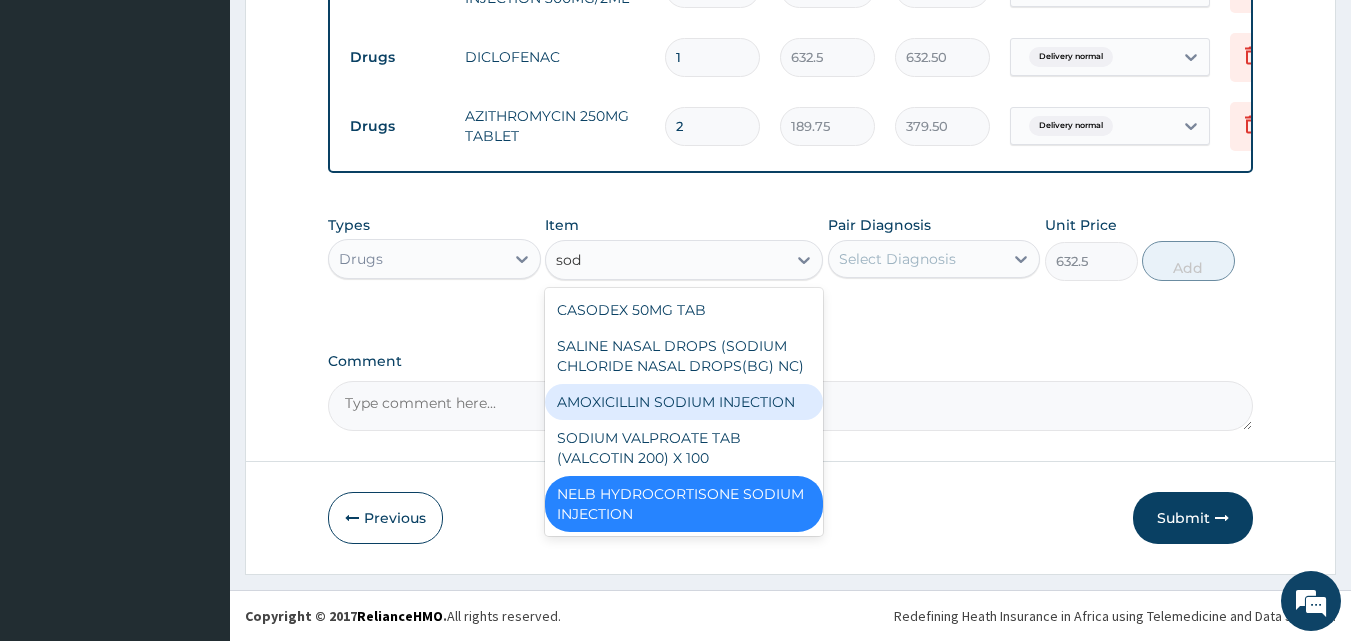 click on "AMOXICILLIN SODIUM INJECTION" at bounding box center [684, 402] 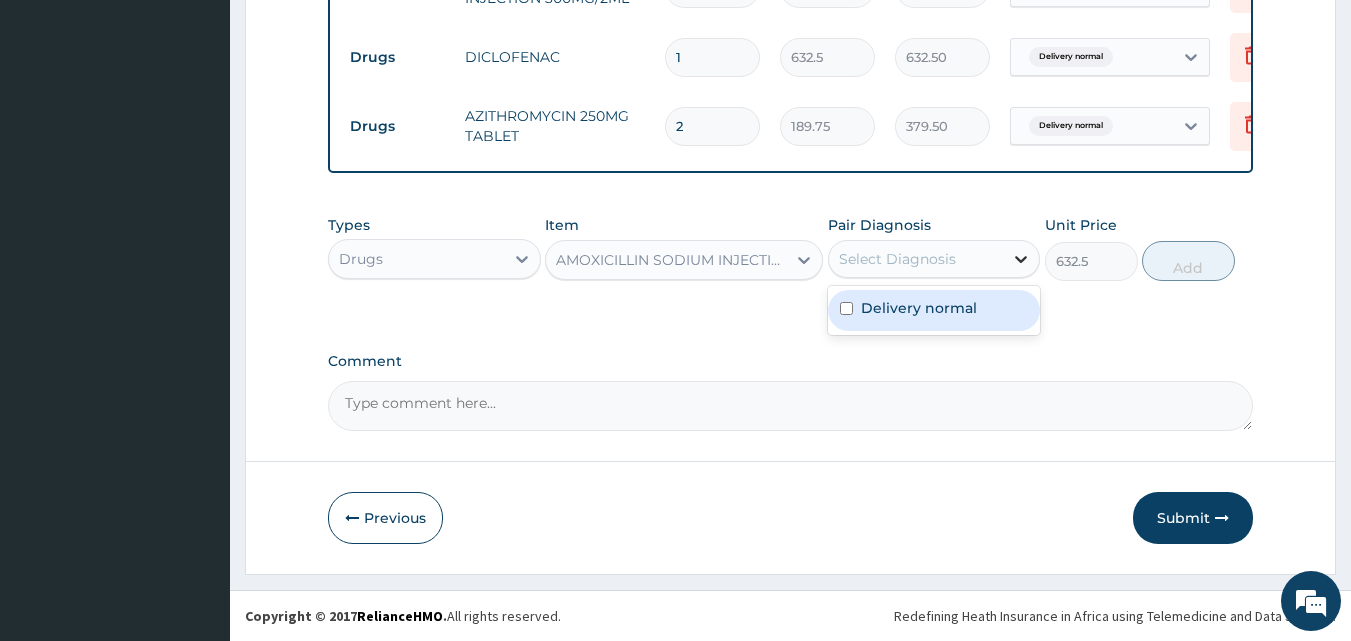 click 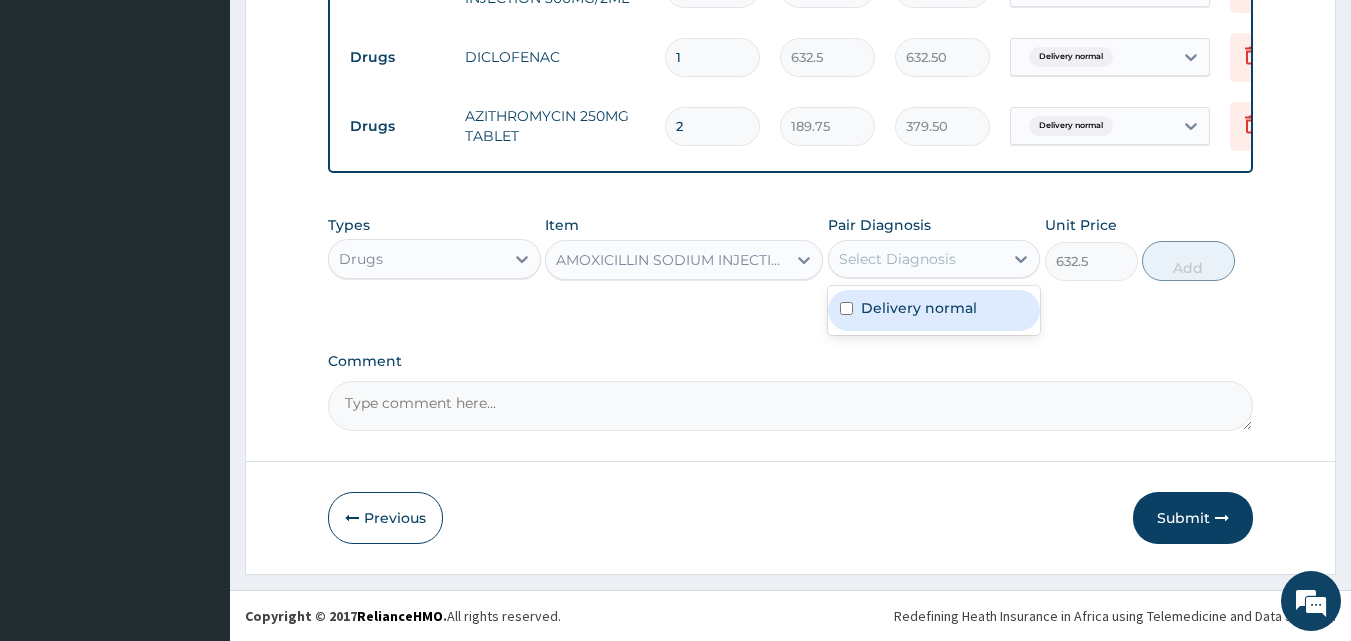click on "Delivery normal" at bounding box center [919, 308] 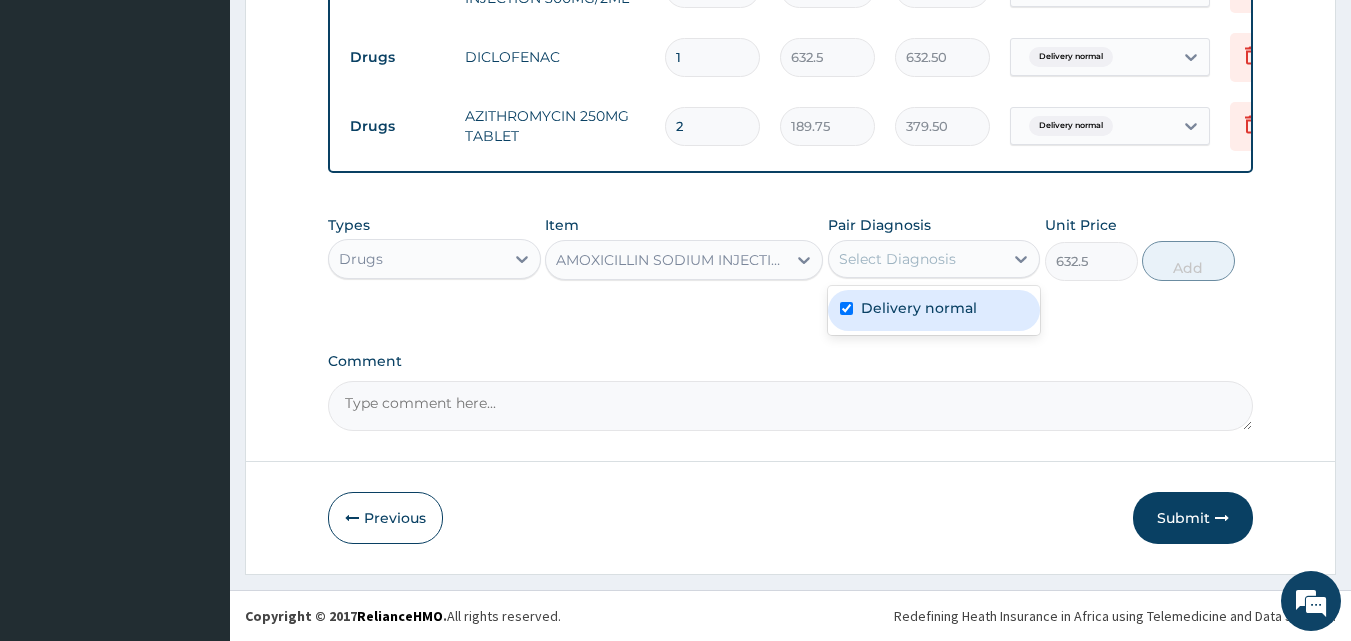checkbox on "true" 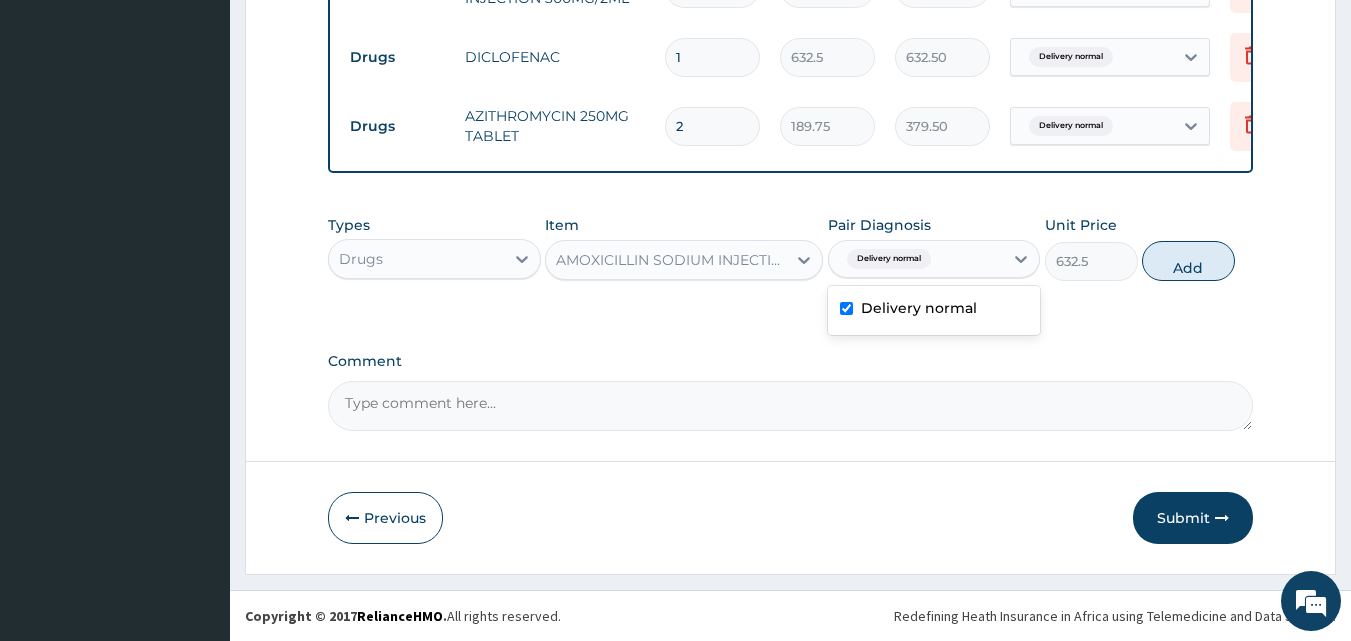 click on "AMOXICILLIN SODIUM INJECTION" at bounding box center [672, 260] 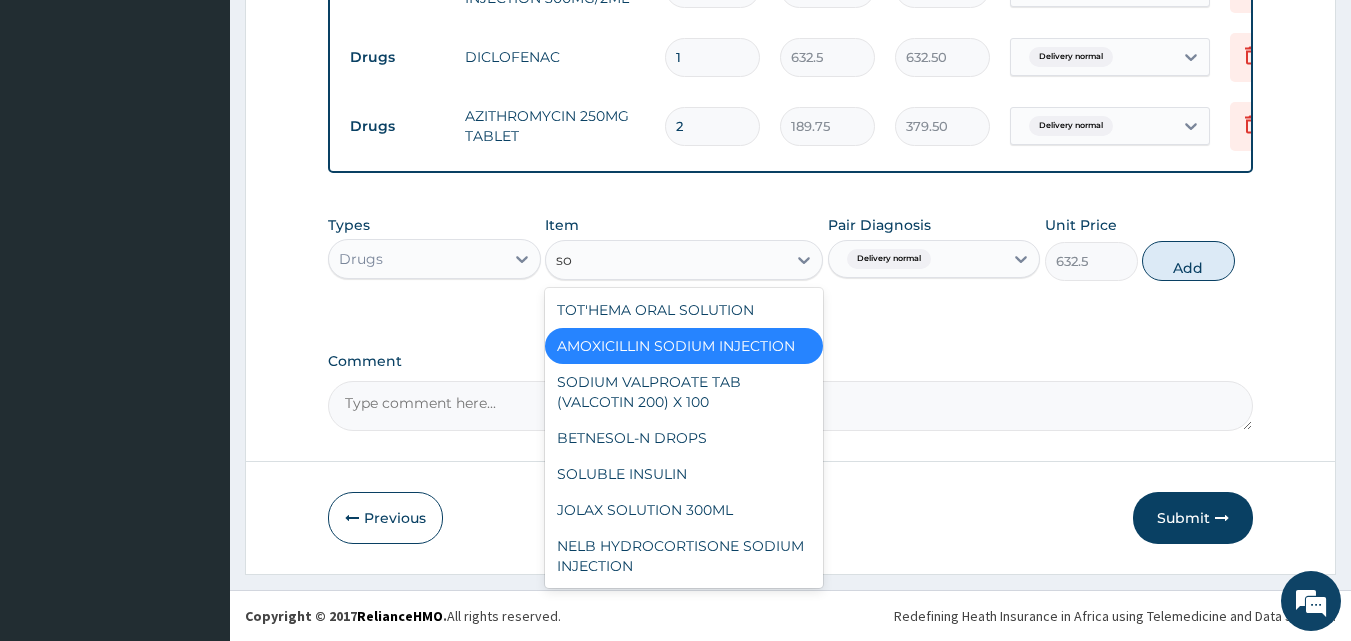 scroll, scrollTop: 1511, scrollLeft: 0, axis: vertical 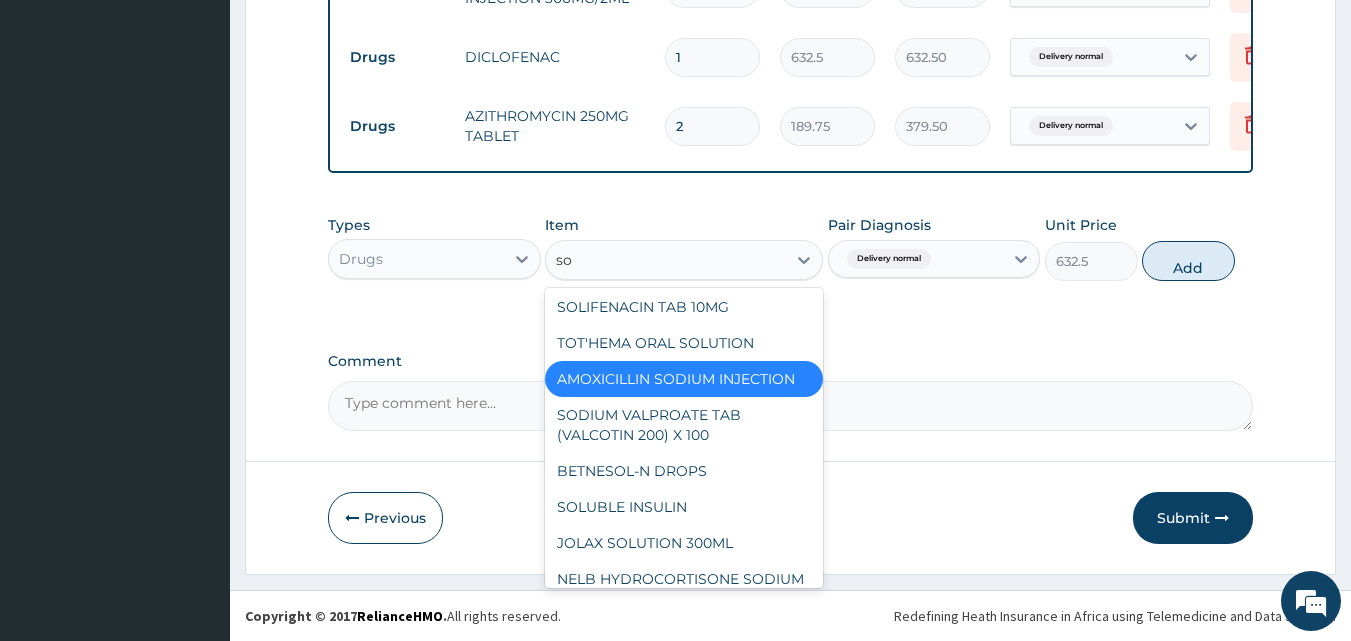 type on "sod" 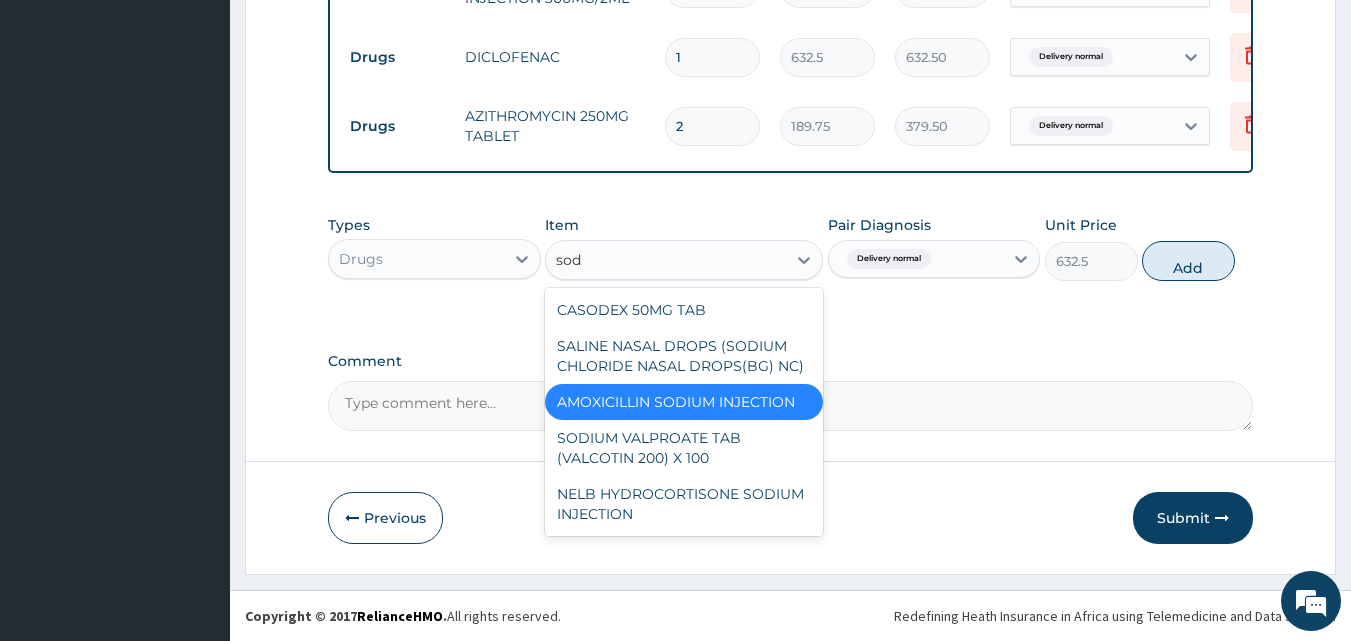 scroll, scrollTop: 0, scrollLeft: 0, axis: both 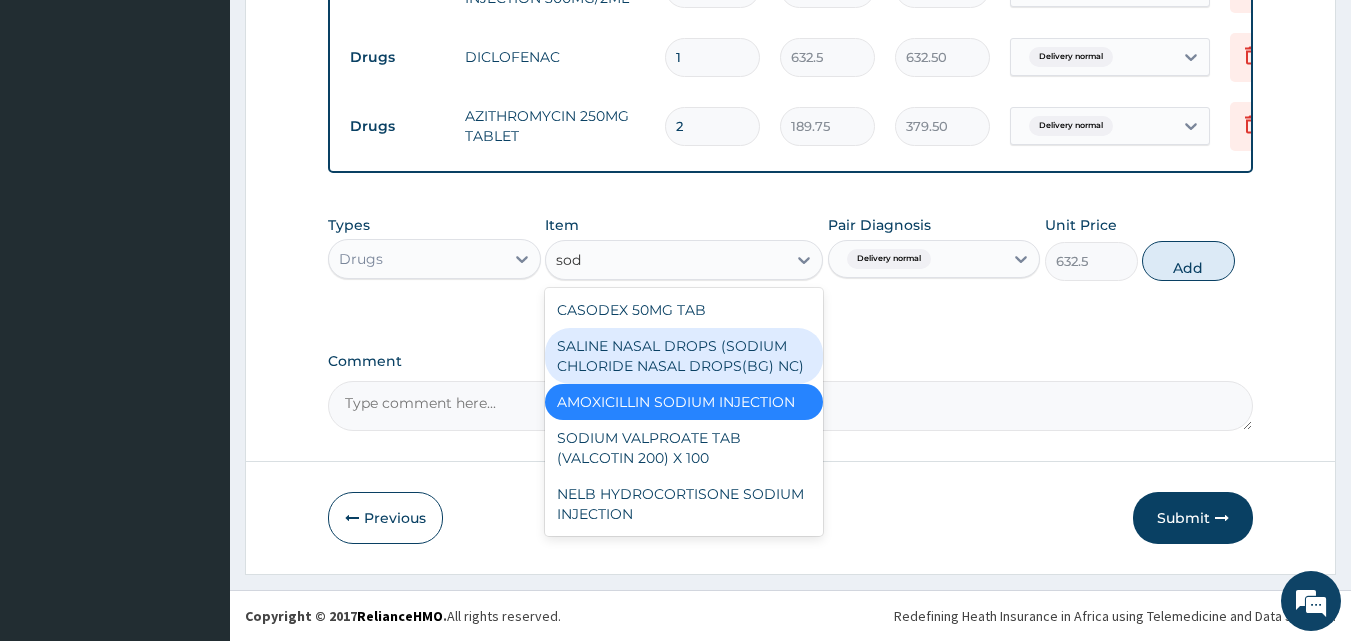 click on "SALINE NASAL DROPS (SODIUM CHLORIDE NASAL DROPS(BG) NC)" at bounding box center [684, 356] 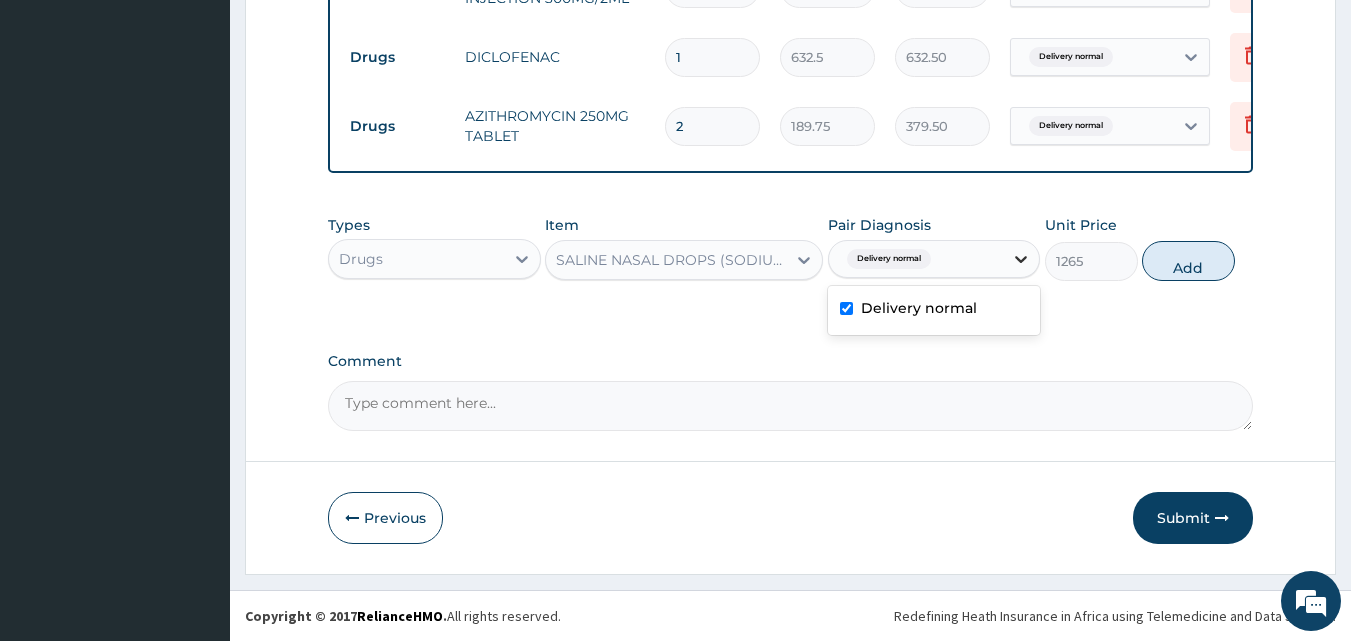 click 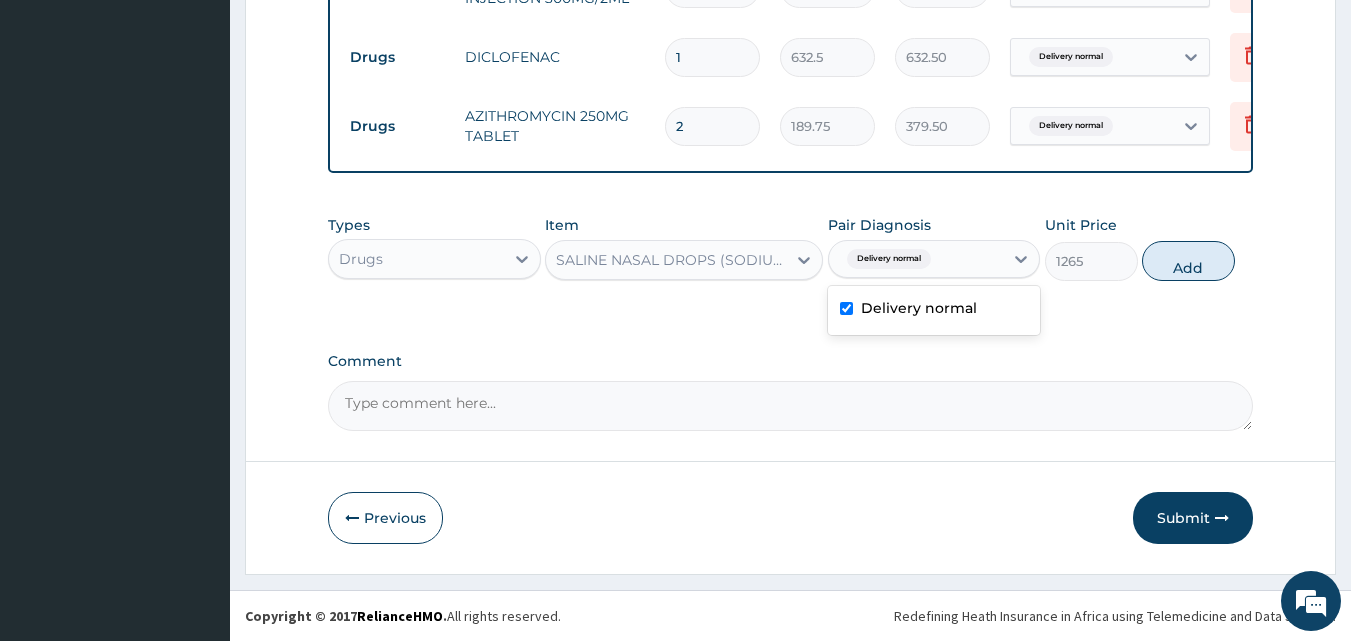 click on "Delivery normal" at bounding box center [934, 310] 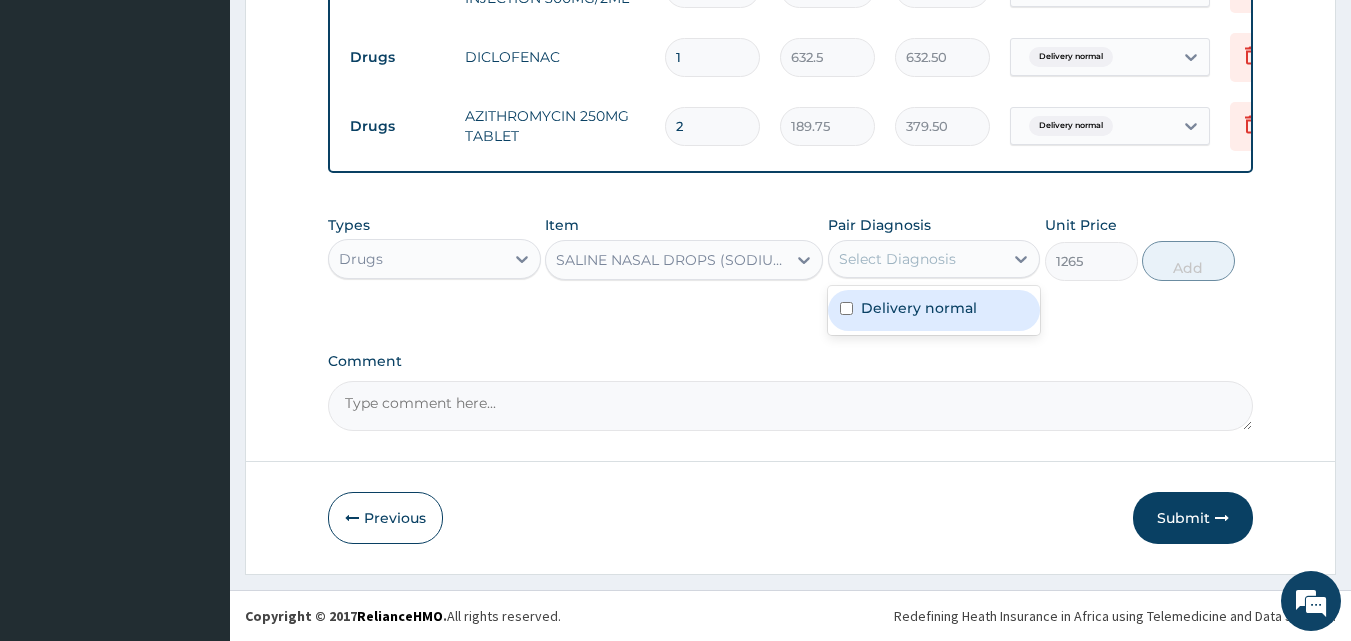 click on "Delivery normal" at bounding box center (919, 308) 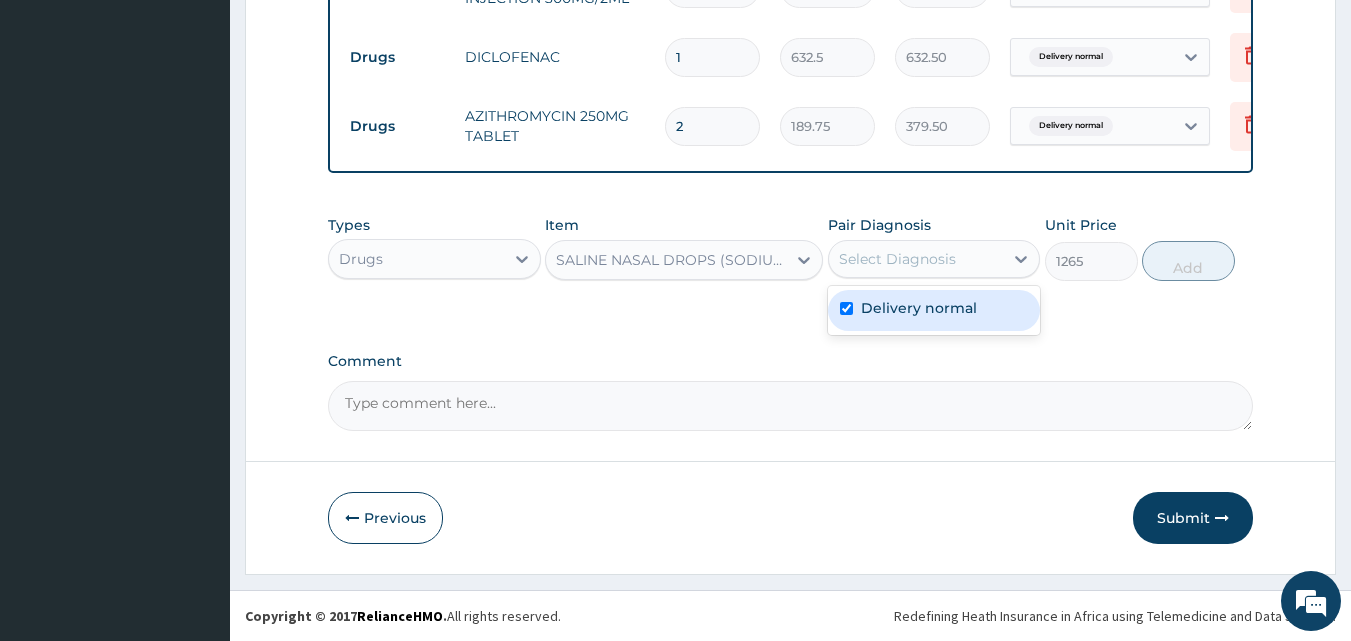 checkbox on "true" 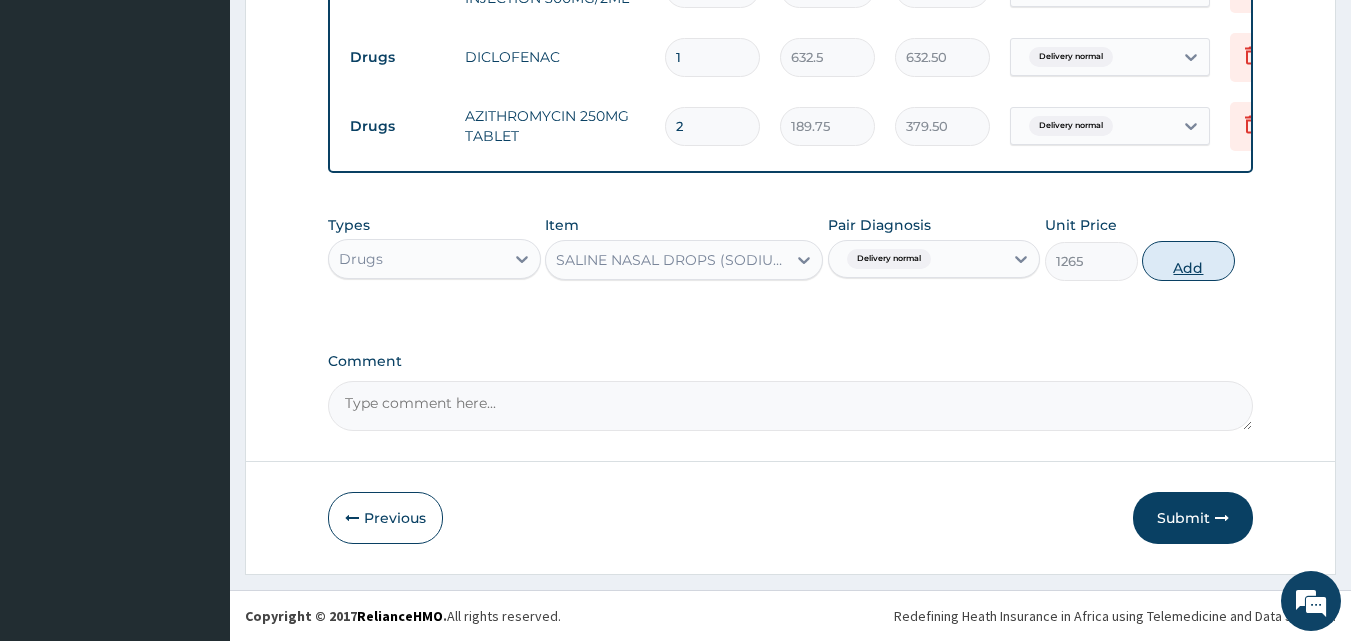 click on "Add" at bounding box center [1188, 261] 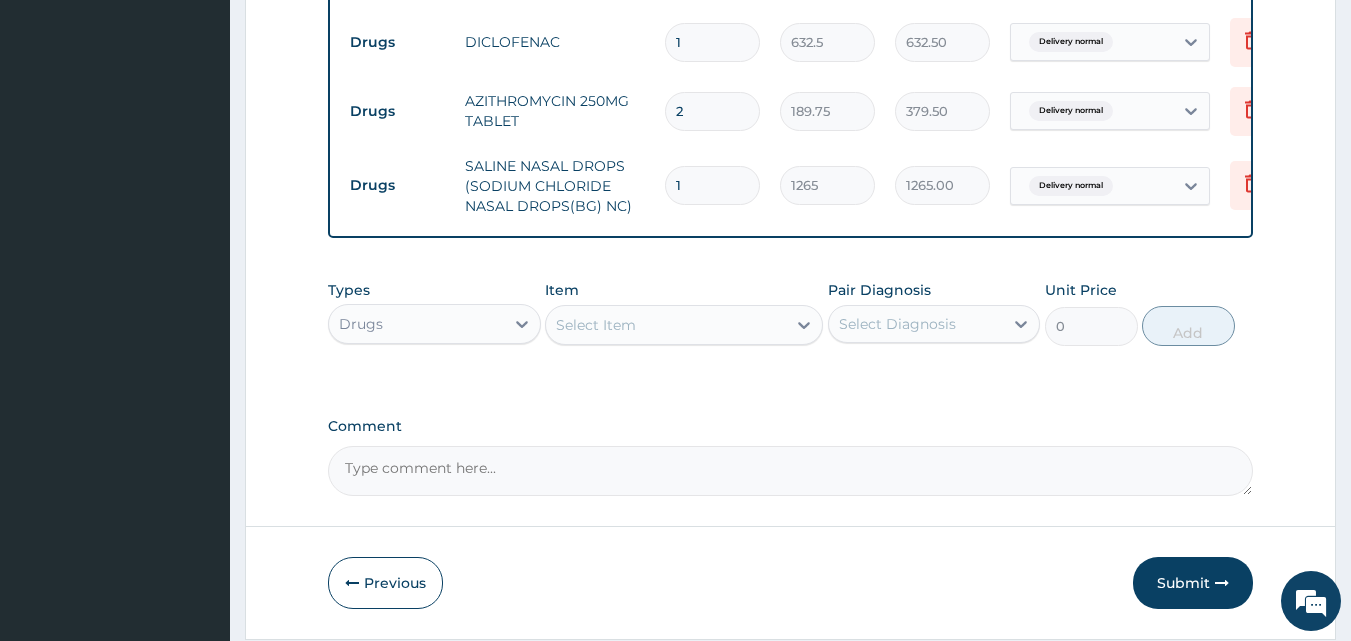 type 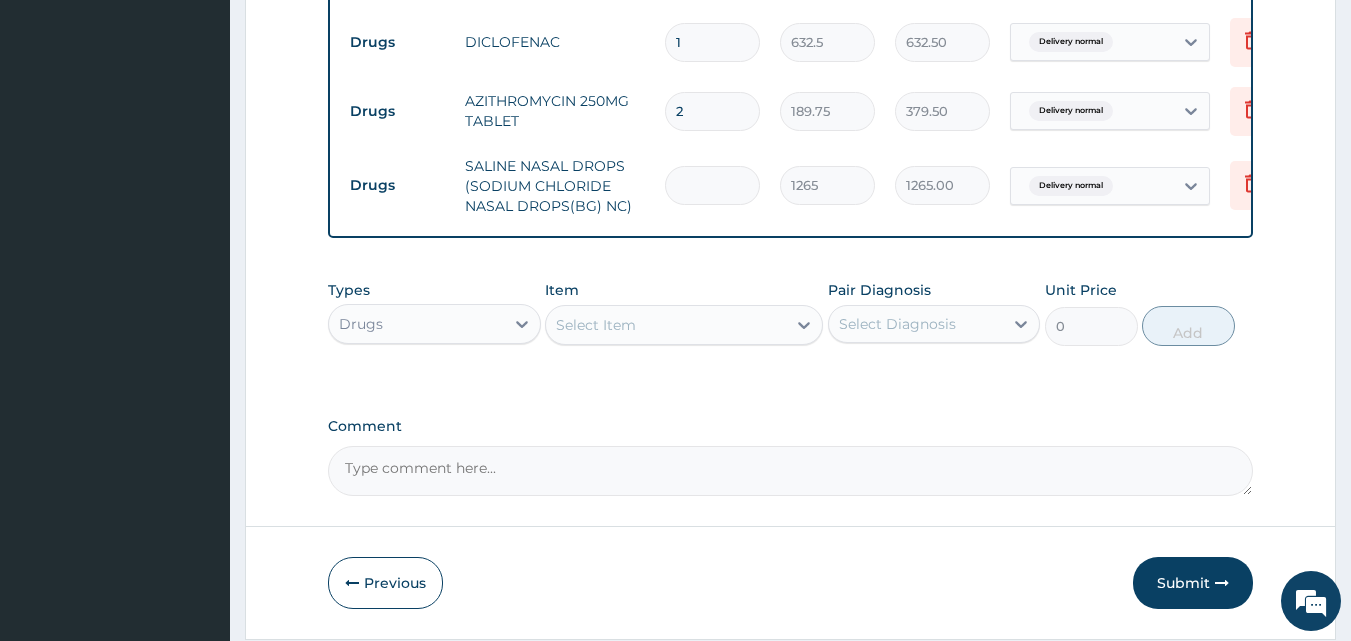 type on "0.00" 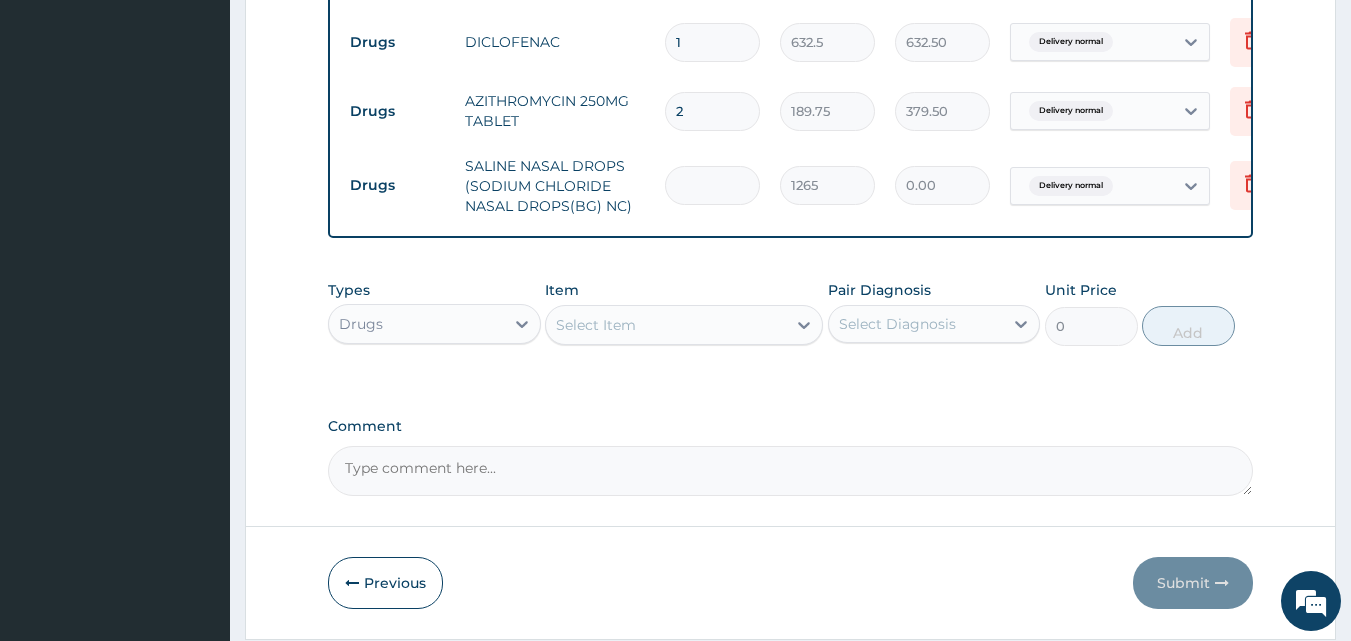 type on "4" 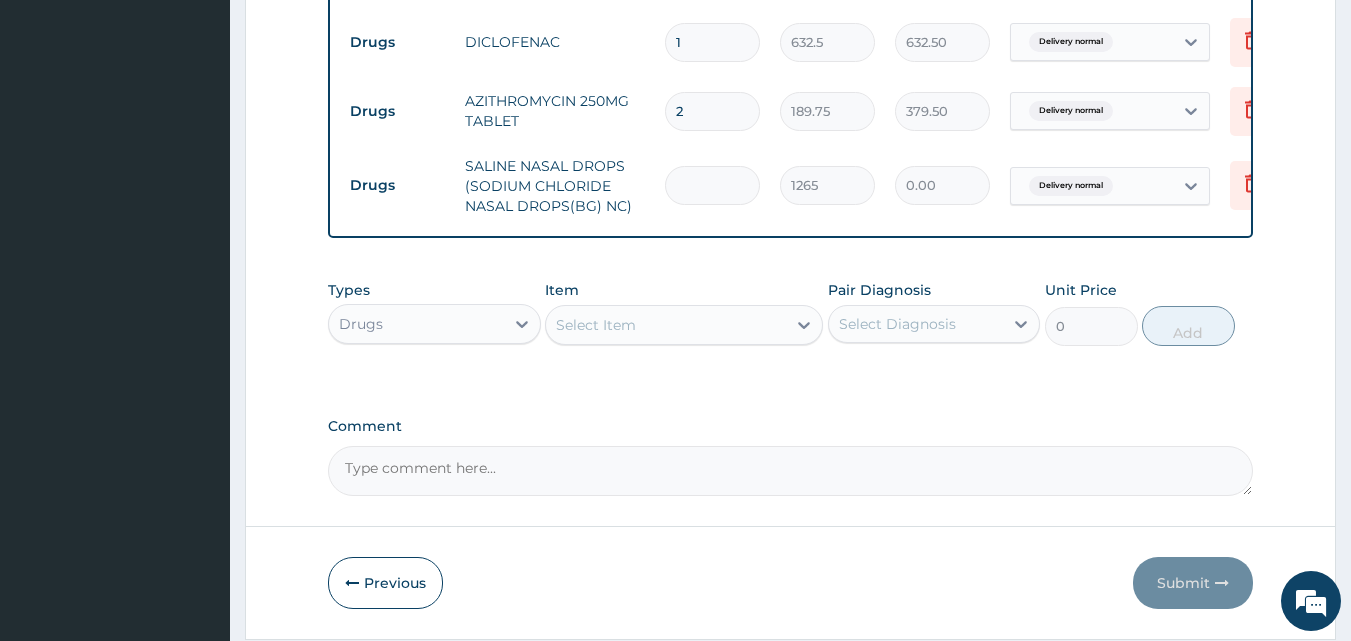 type on "5060.00" 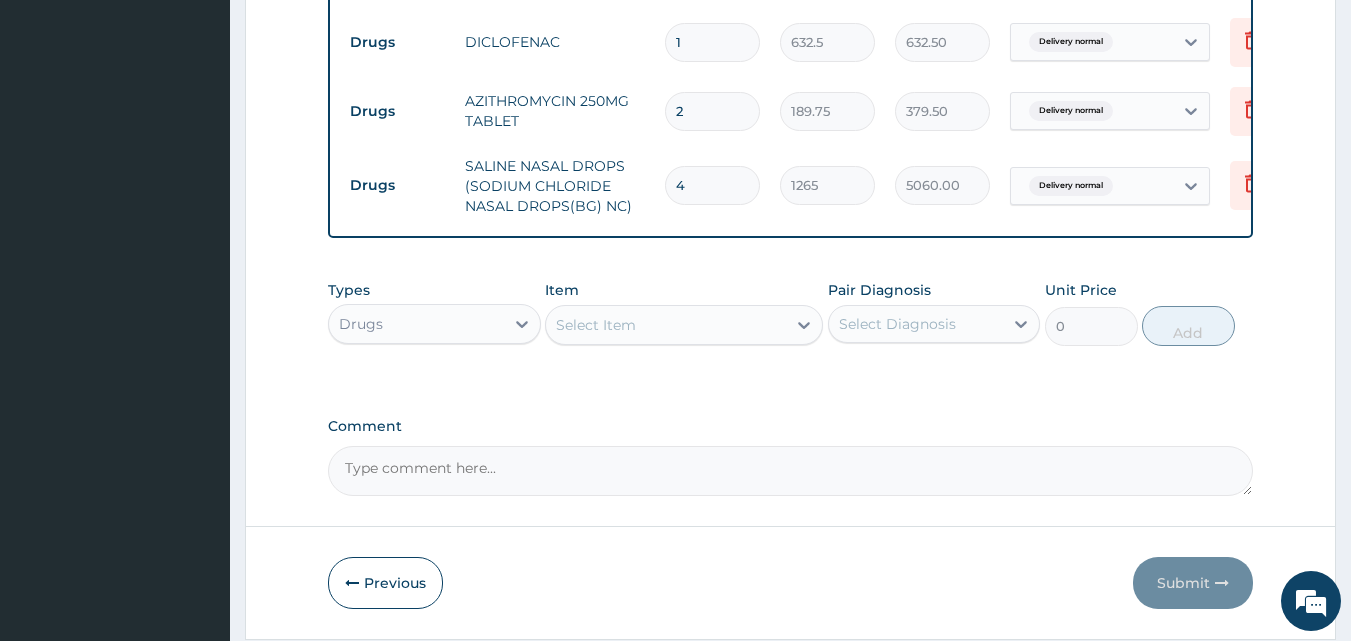 type 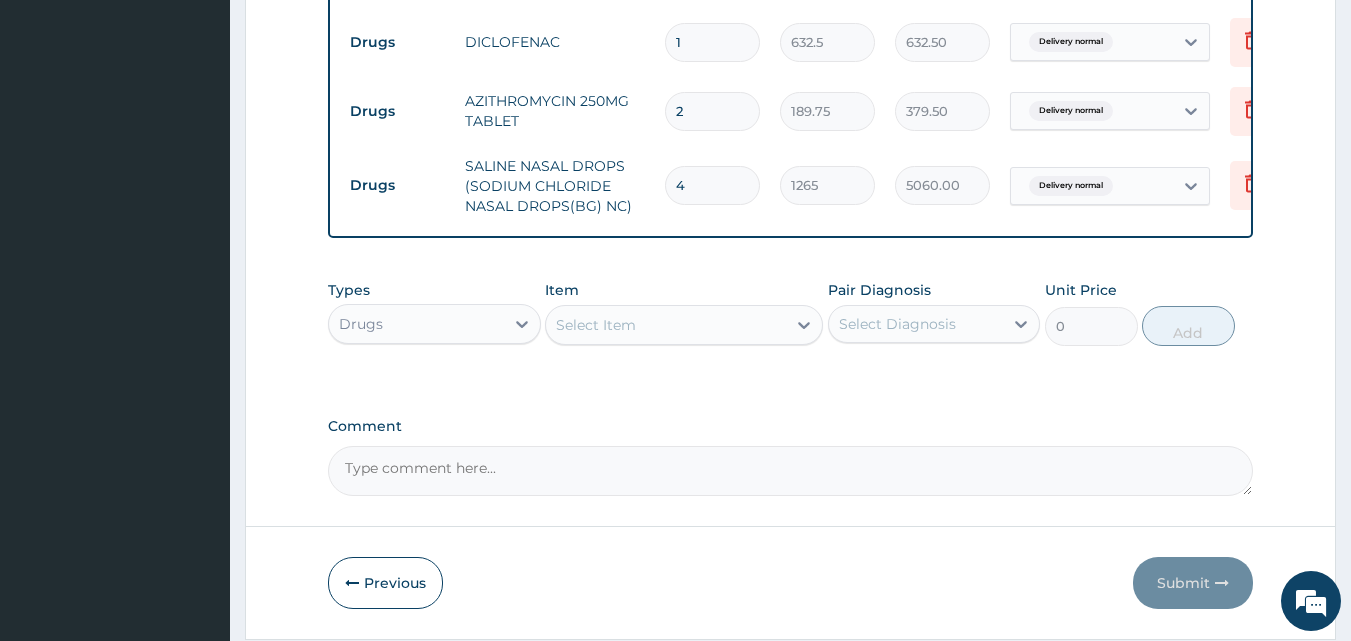 type on "0.00" 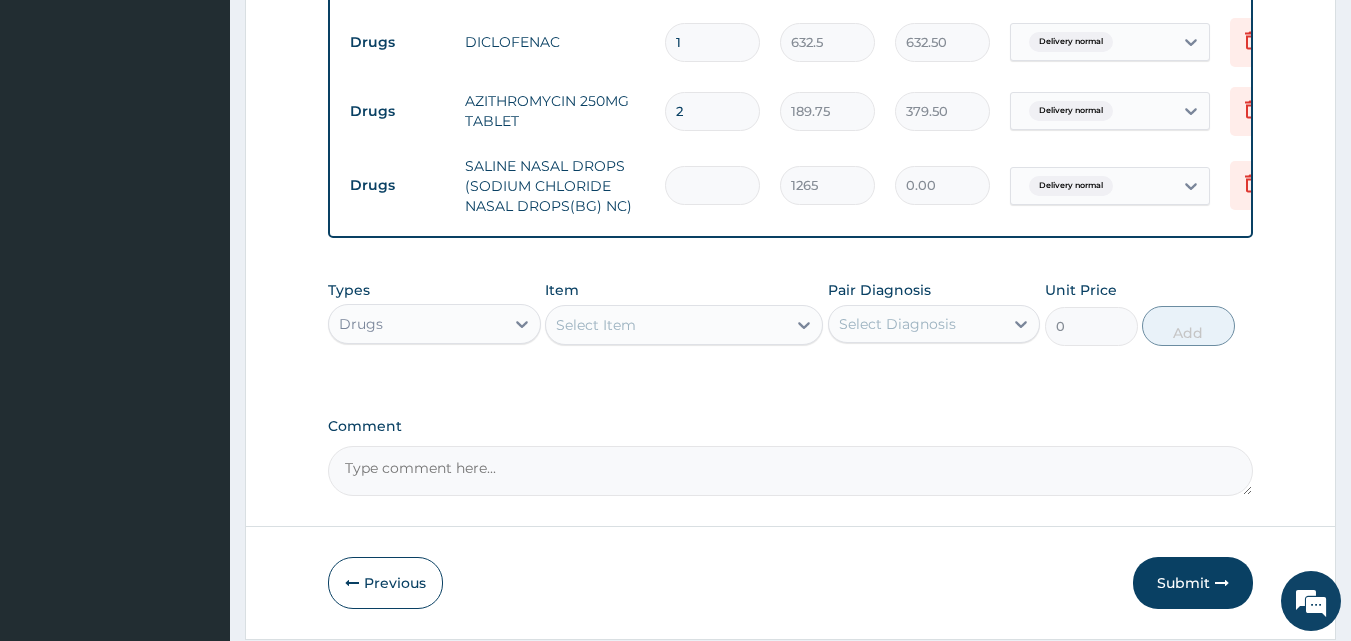 type on "3" 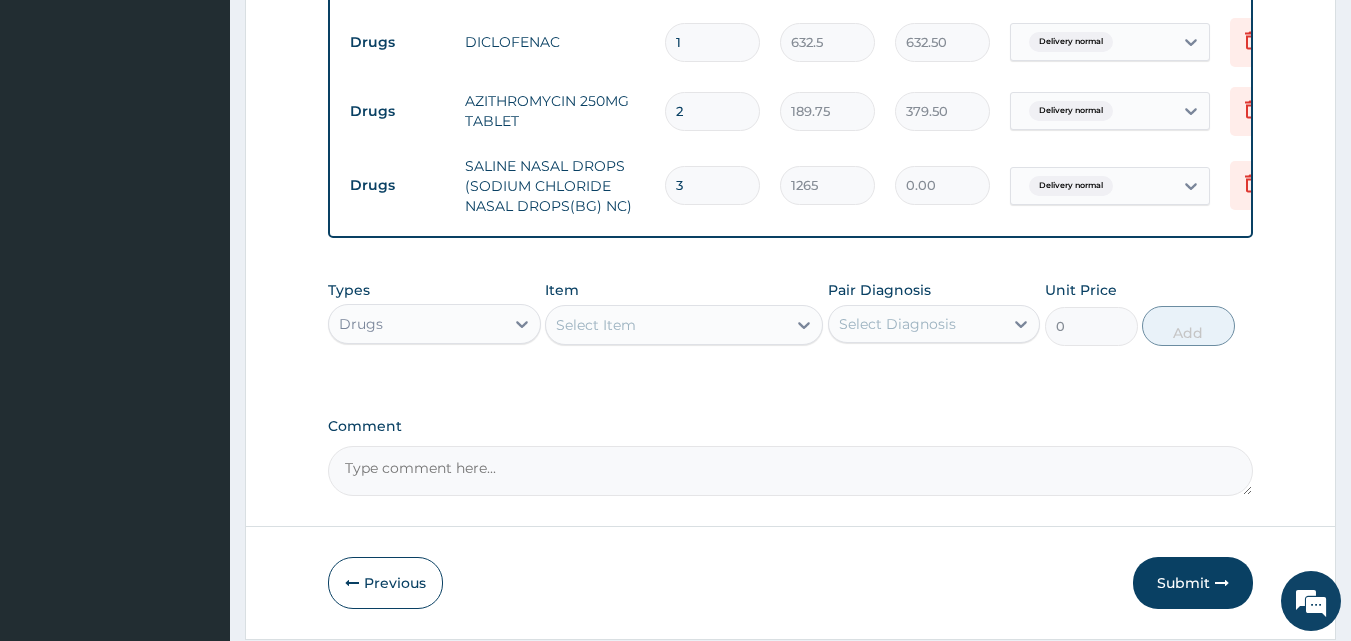 type on "3795.00" 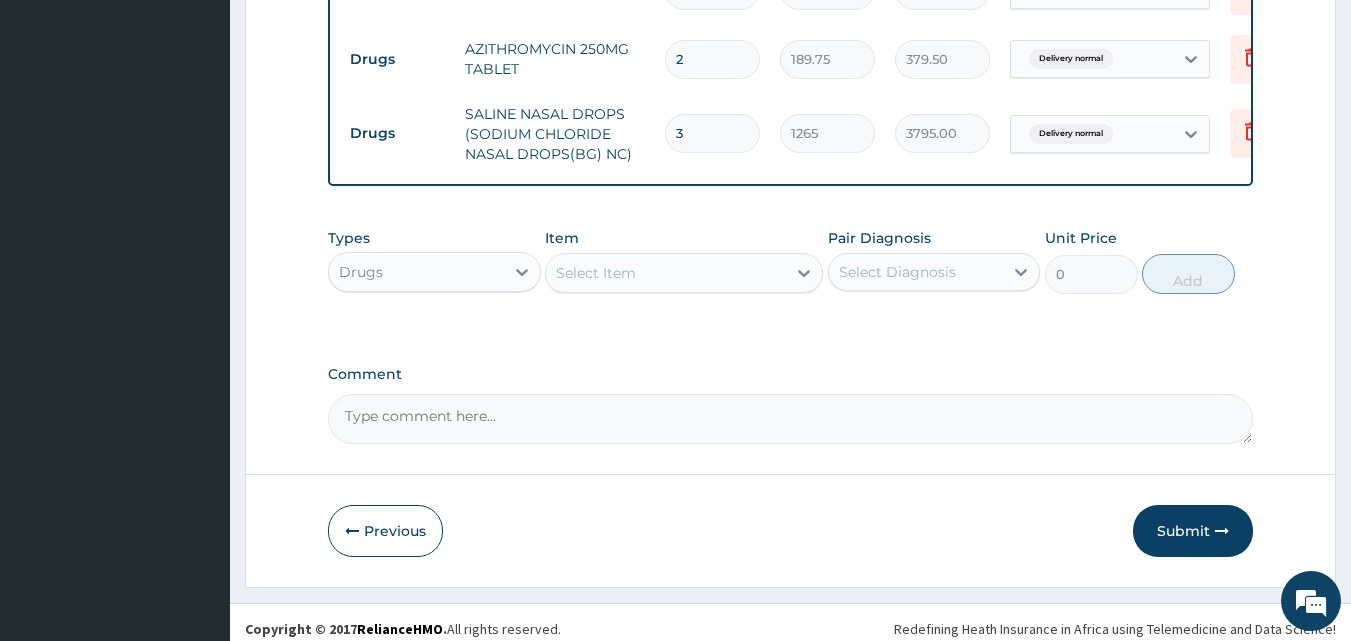 scroll, scrollTop: 1740, scrollLeft: 0, axis: vertical 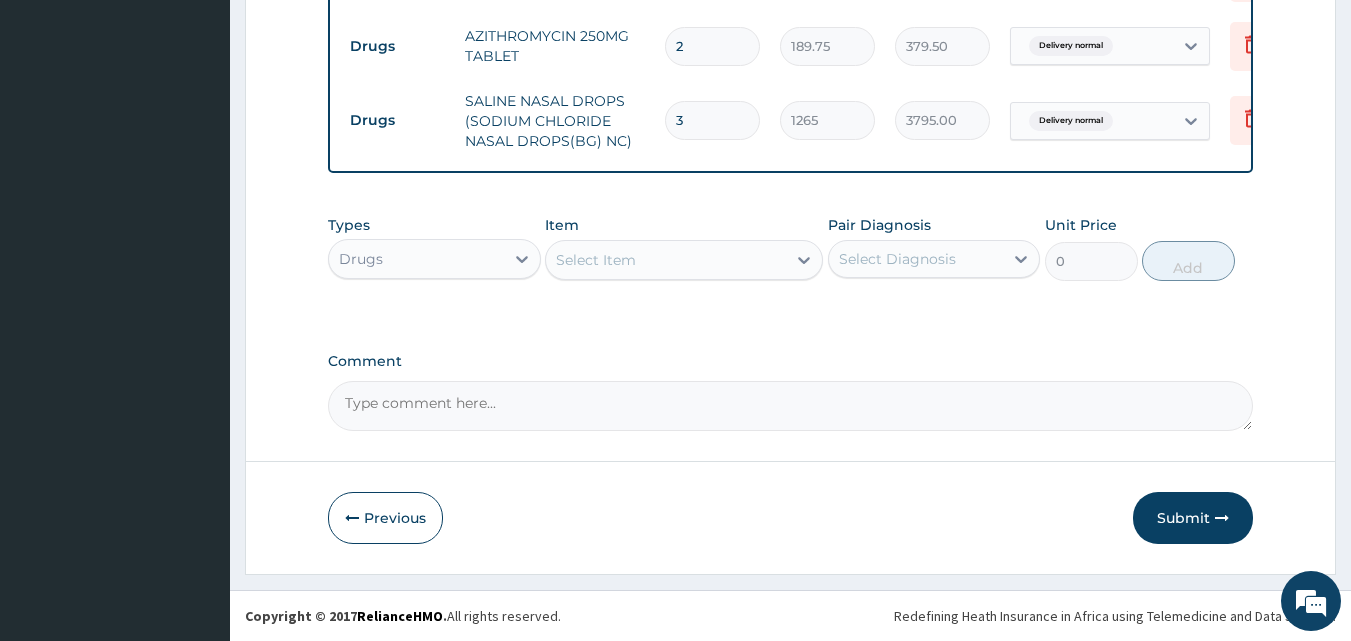 type on "3" 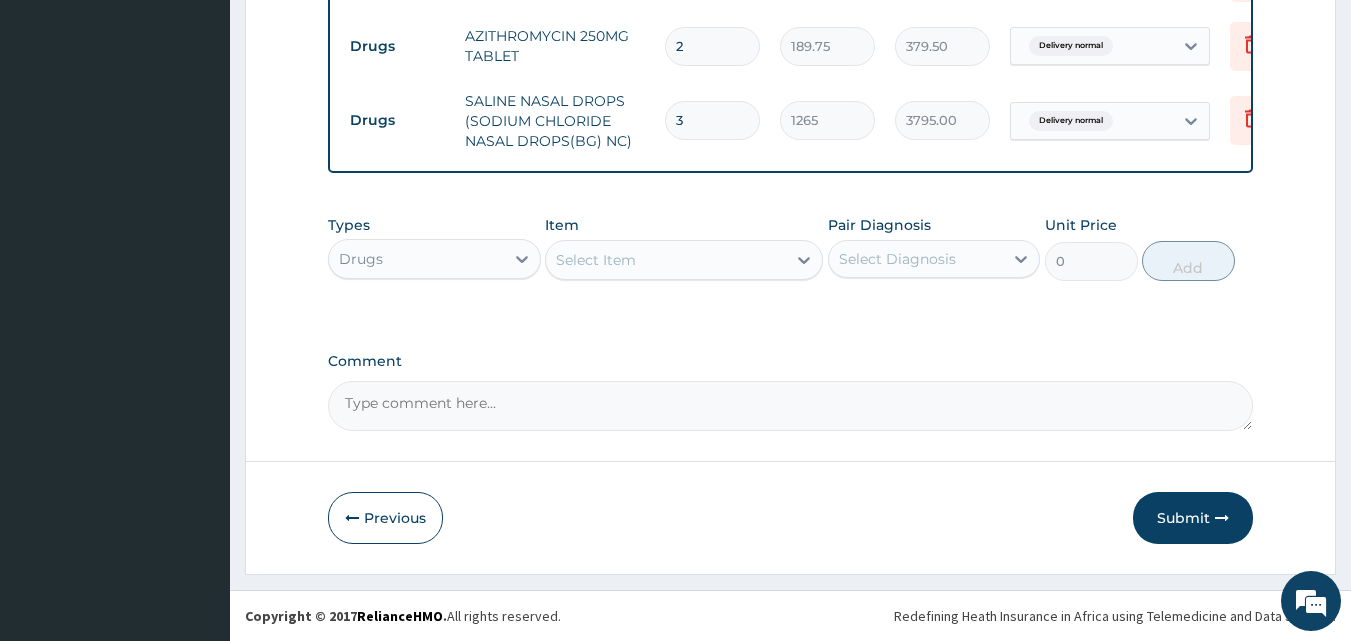 click on "Select Item" at bounding box center [596, 260] 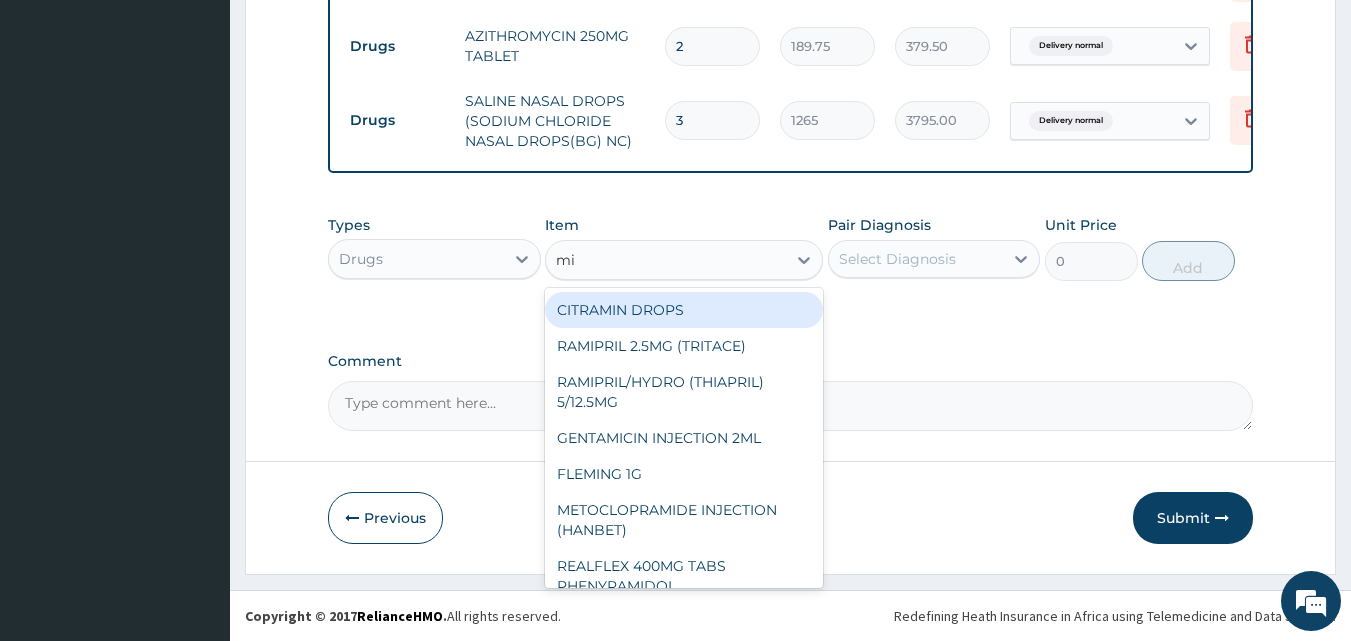 type on "mis" 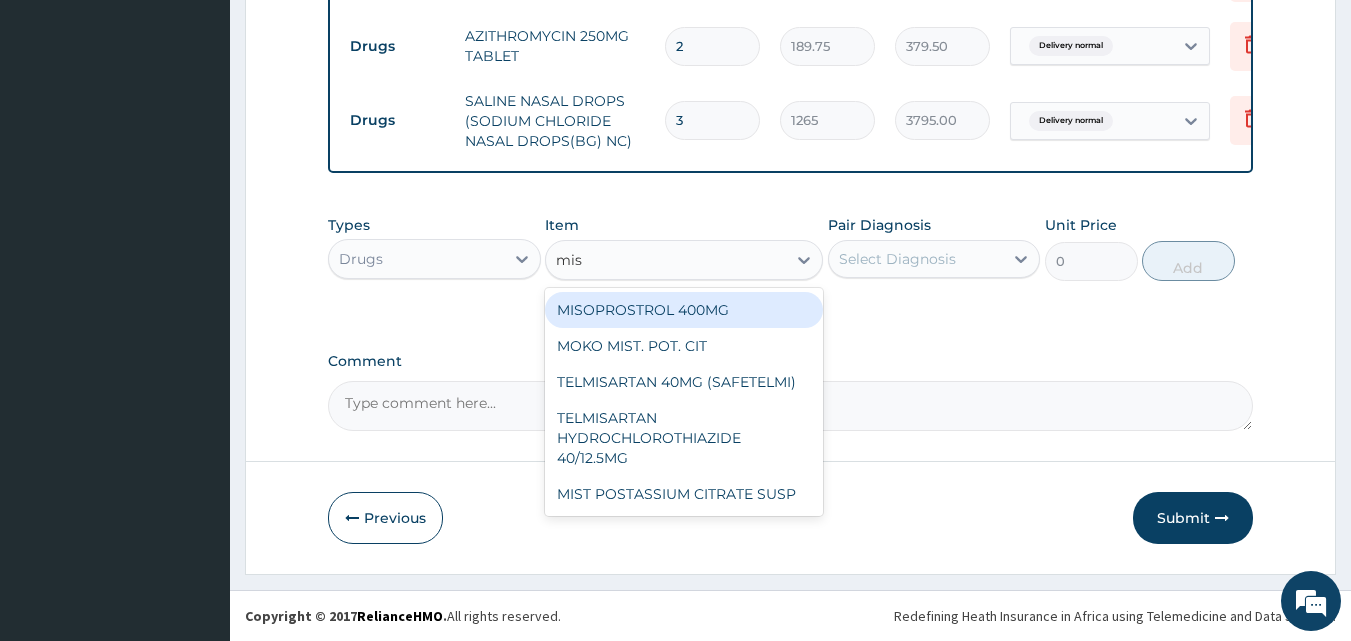 click on "MISOPROSTROL 400MG" at bounding box center [684, 310] 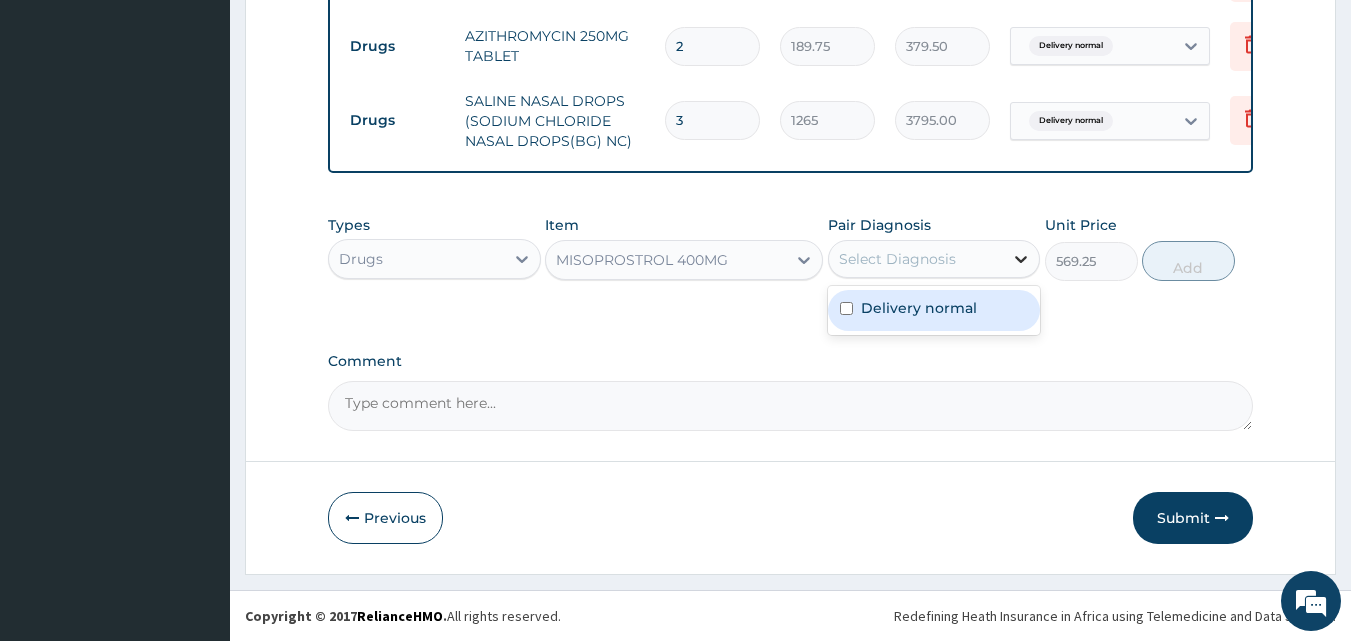 click 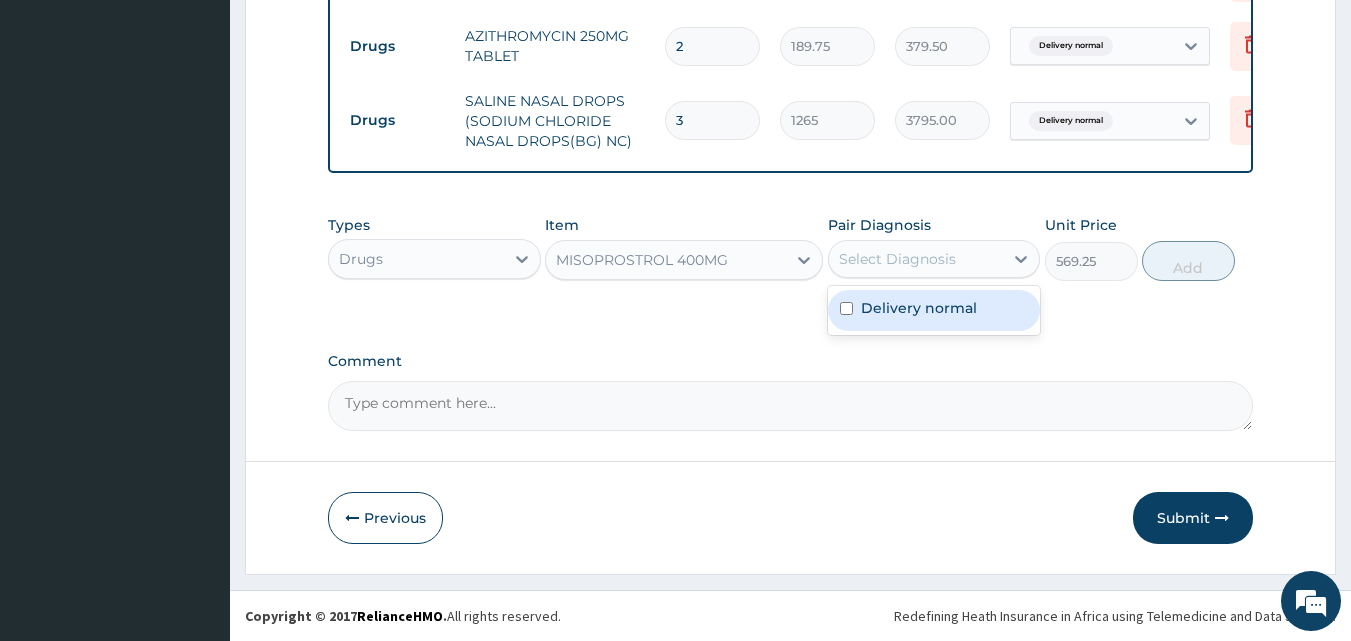 click on "Delivery normal" at bounding box center [919, 308] 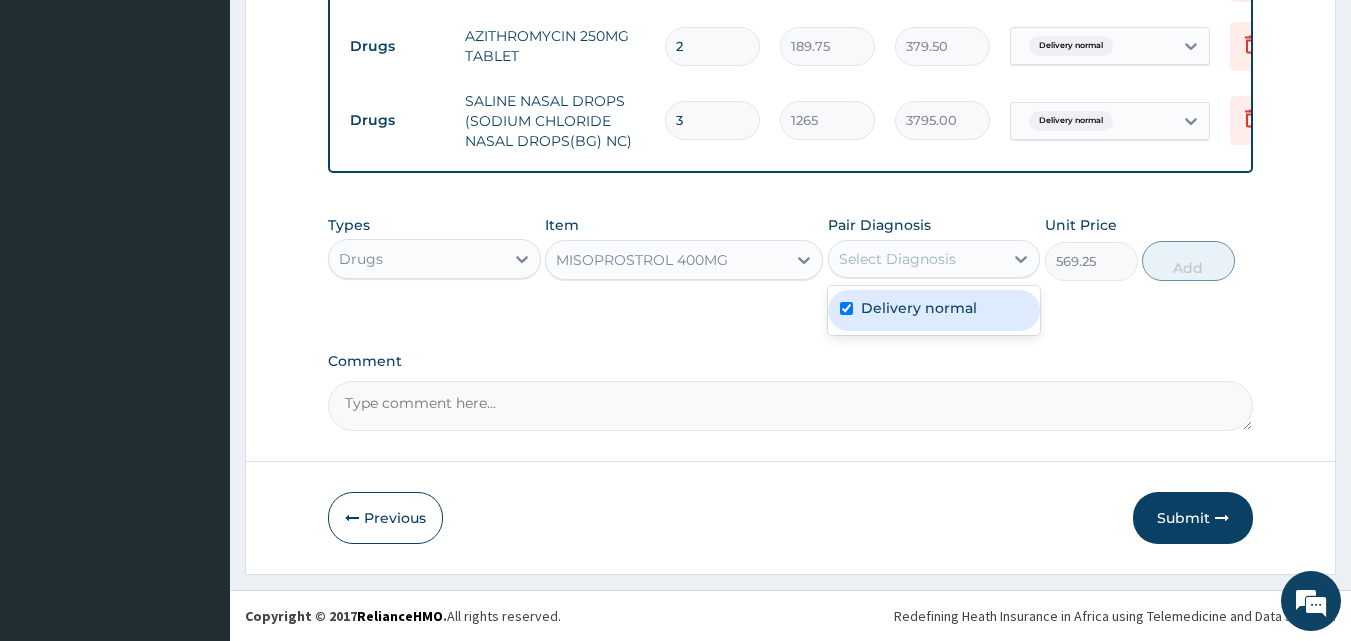 checkbox on "true" 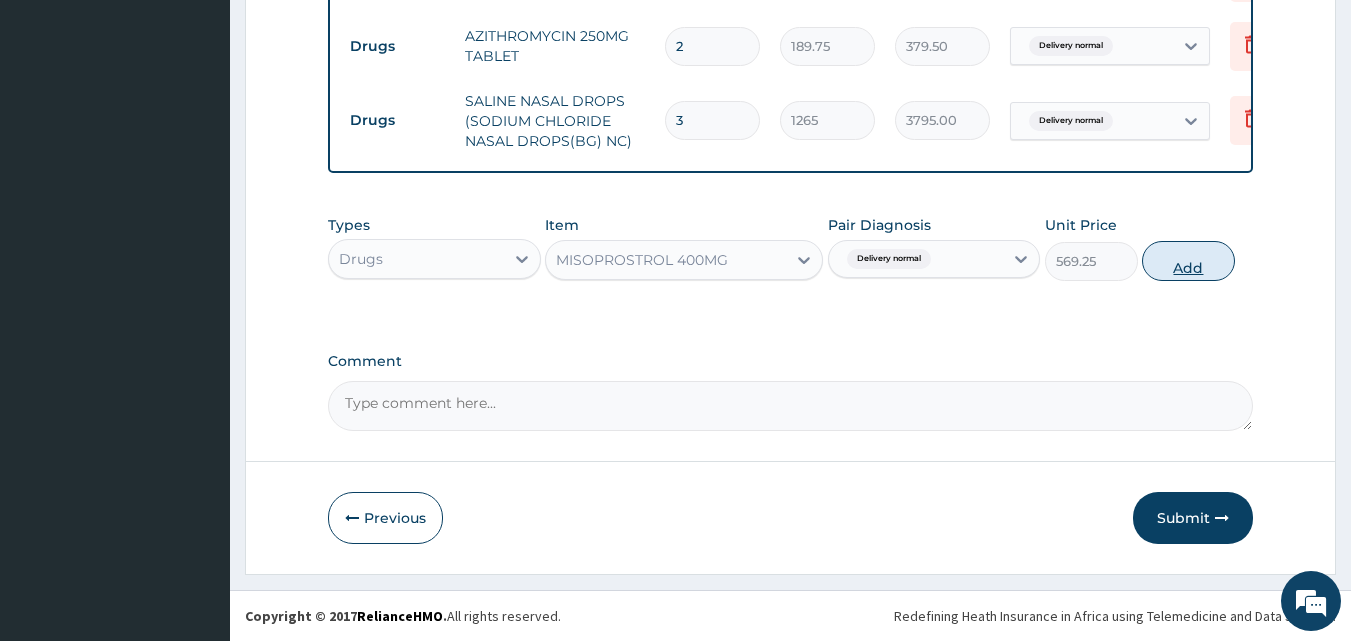 click on "Add" at bounding box center [1188, 261] 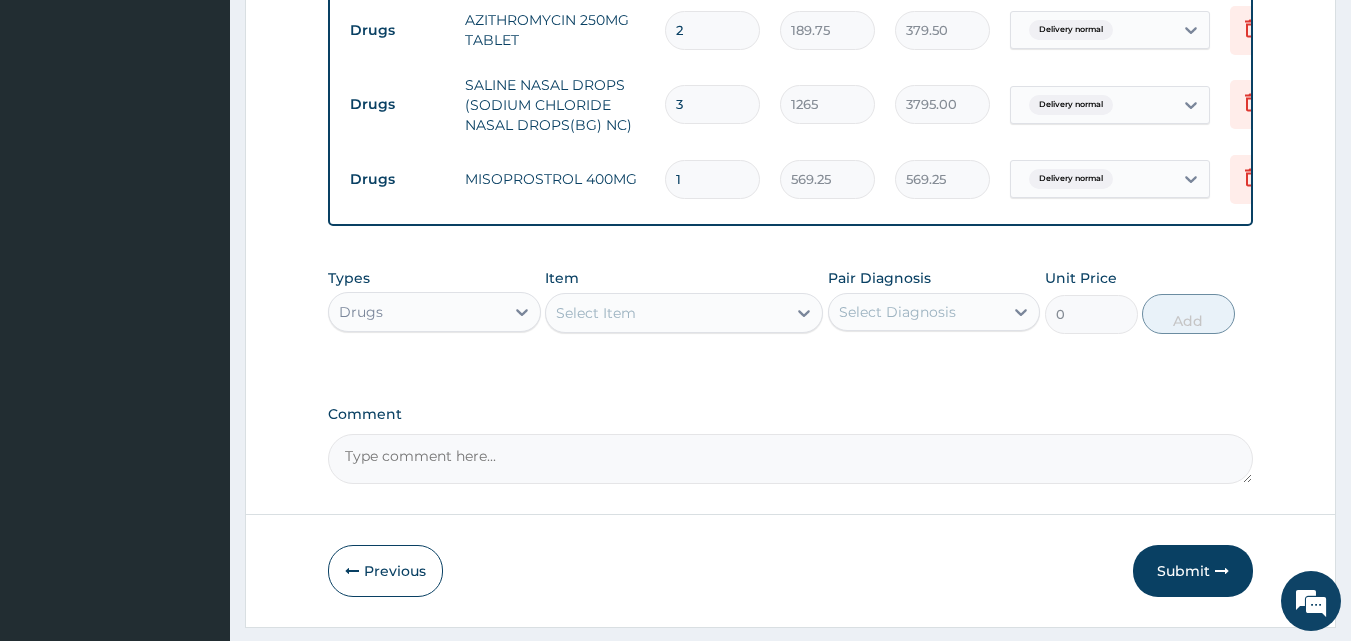 scroll, scrollTop: 1709, scrollLeft: 0, axis: vertical 